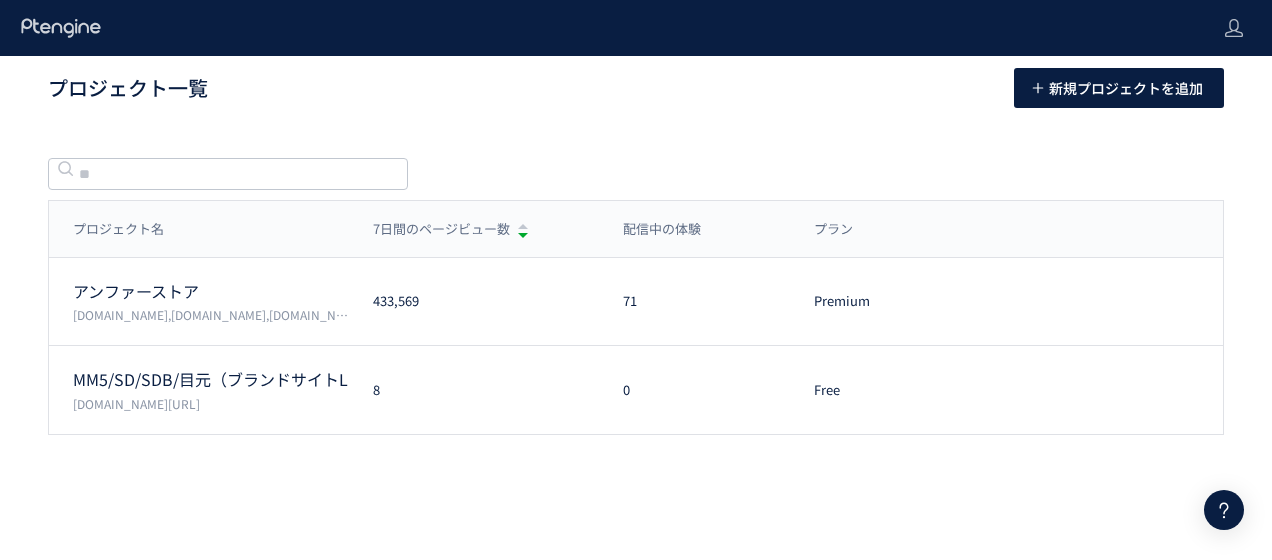 scroll, scrollTop: 0, scrollLeft: 0, axis: both 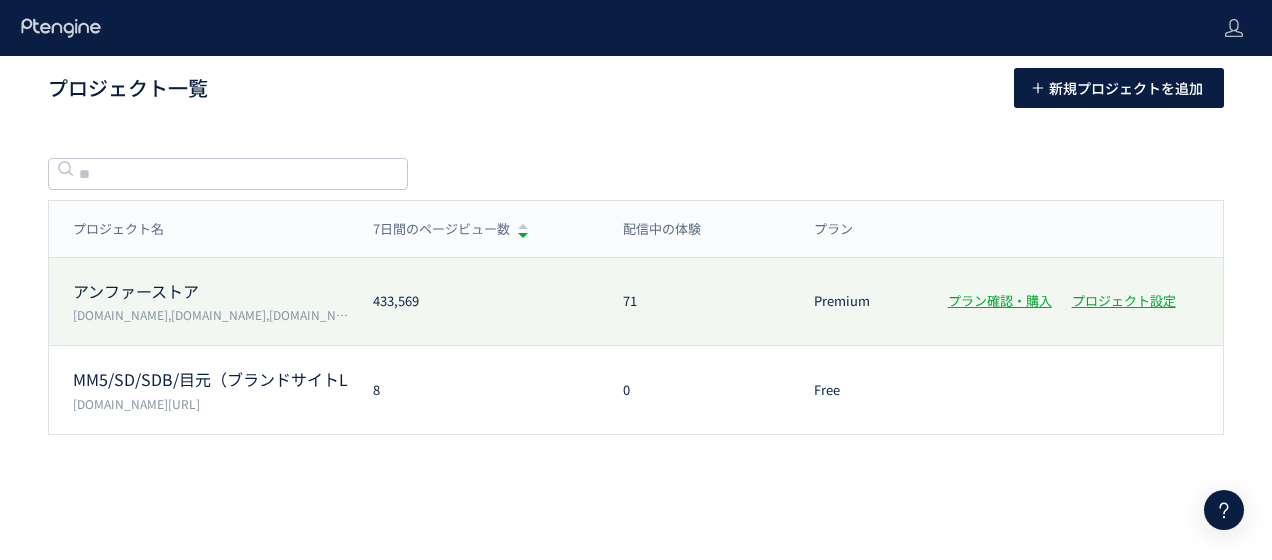 click on "アンファーストア  permuta.jp,femtur.jp,angfa-store.jp,shopping.geocities.jp" 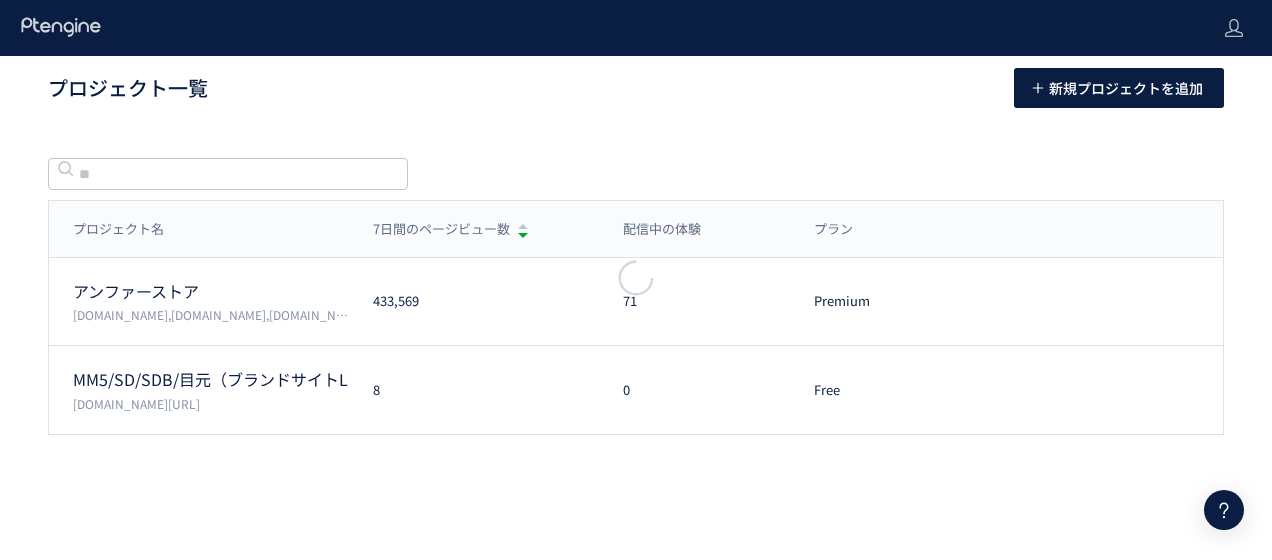 click at bounding box center (636, 280) 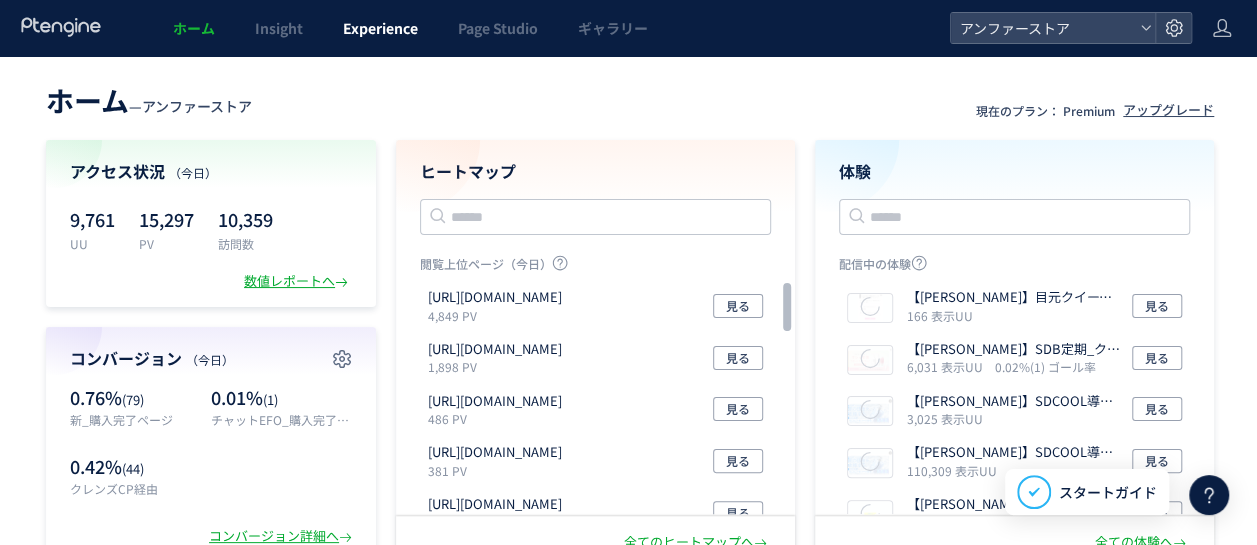 click on "Experience" 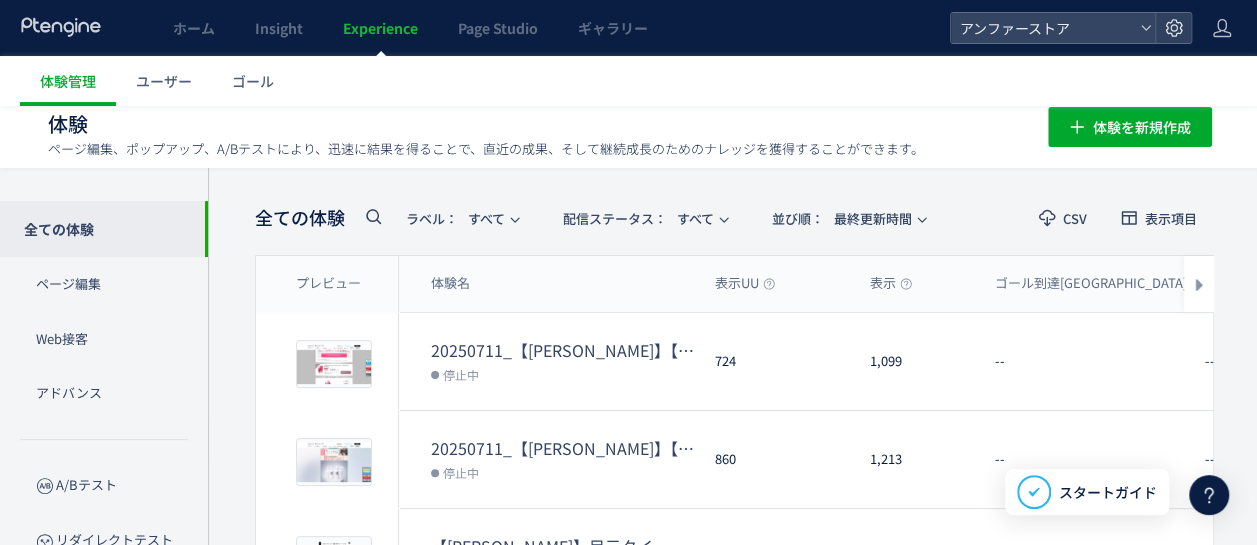 scroll, scrollTop: 0, scrollLeft: 0, axis: both 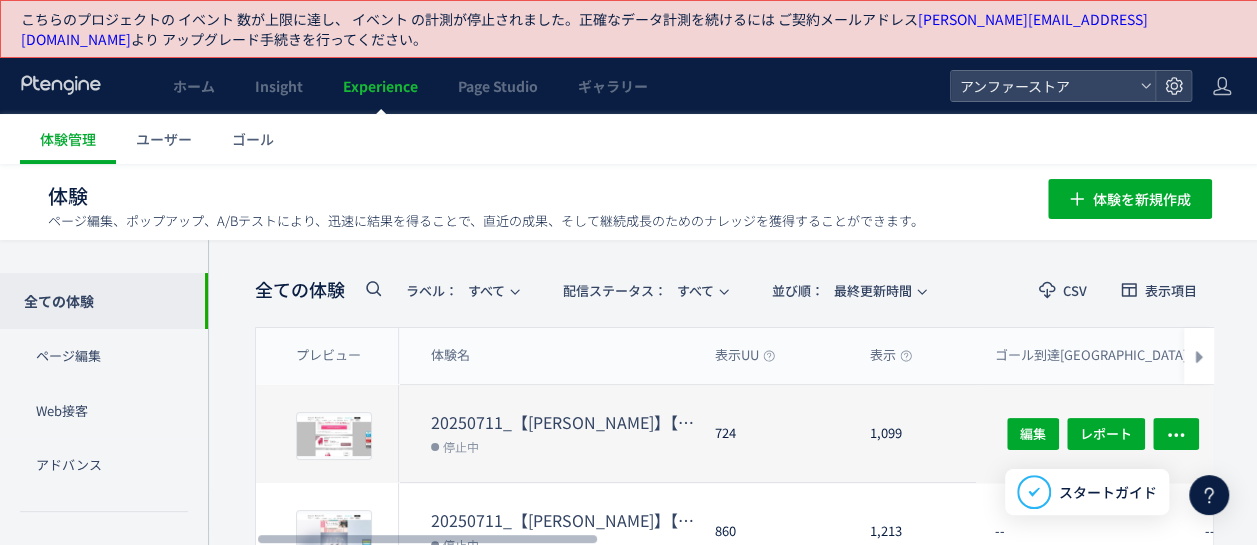 click on "20250711_【岡田】【SDB】タオルCP" at bounding box center [565, 422] 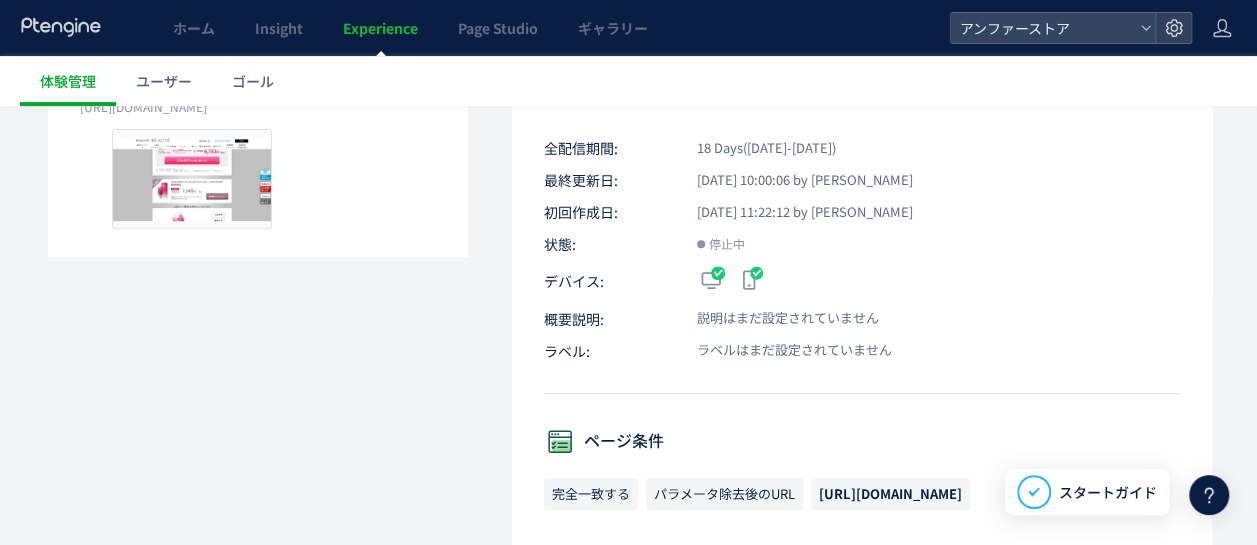 scroll, scrollTop: 0, scrollLeft: 0, axis: both 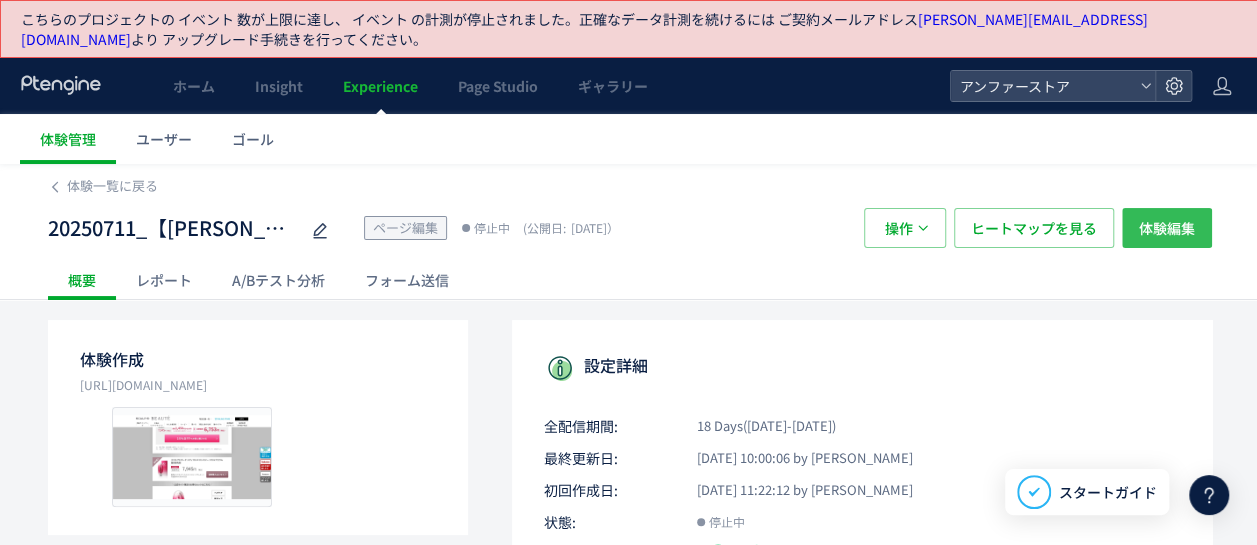 click on "体験編集" at bounding box center [1167, 228] 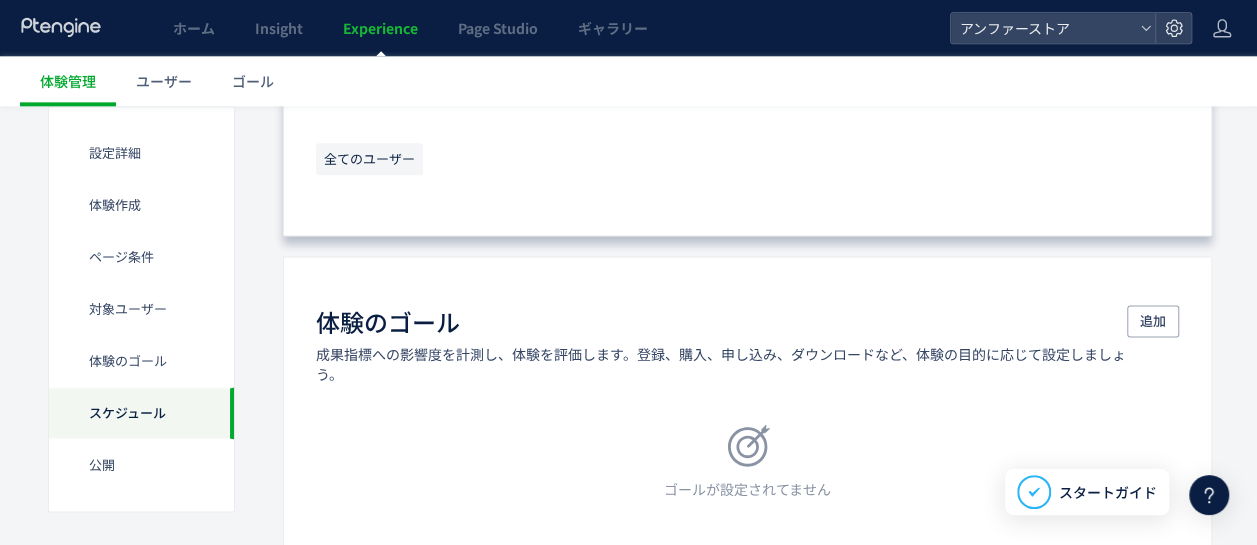 scroll, scrollTop: 1600, scrollLeft: 0, axis: vertical 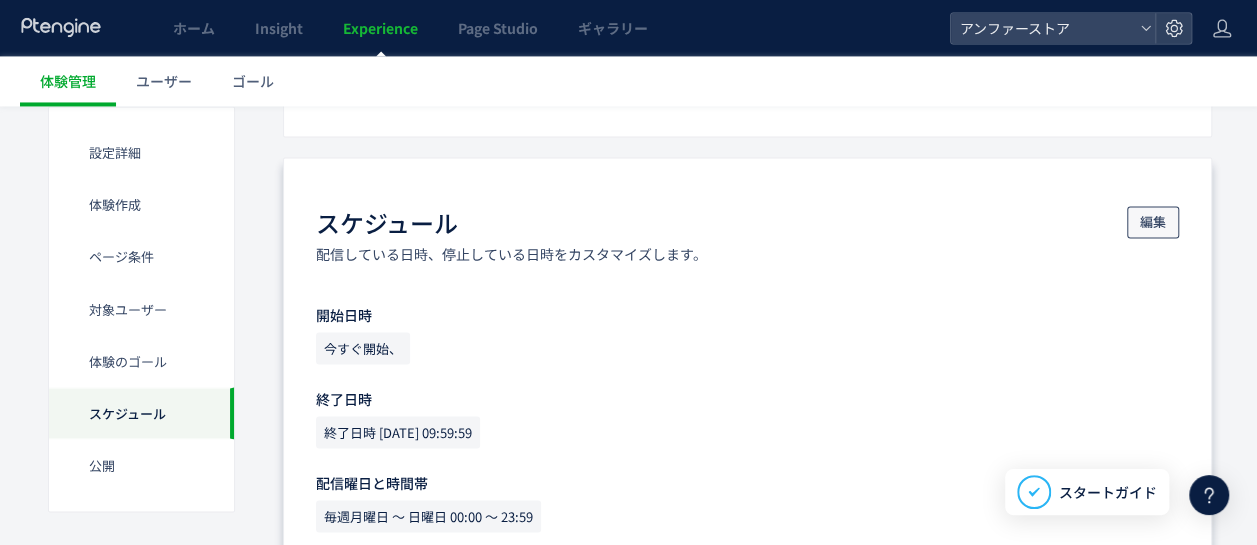 click on "編集" at bounding box center (1153, 222) 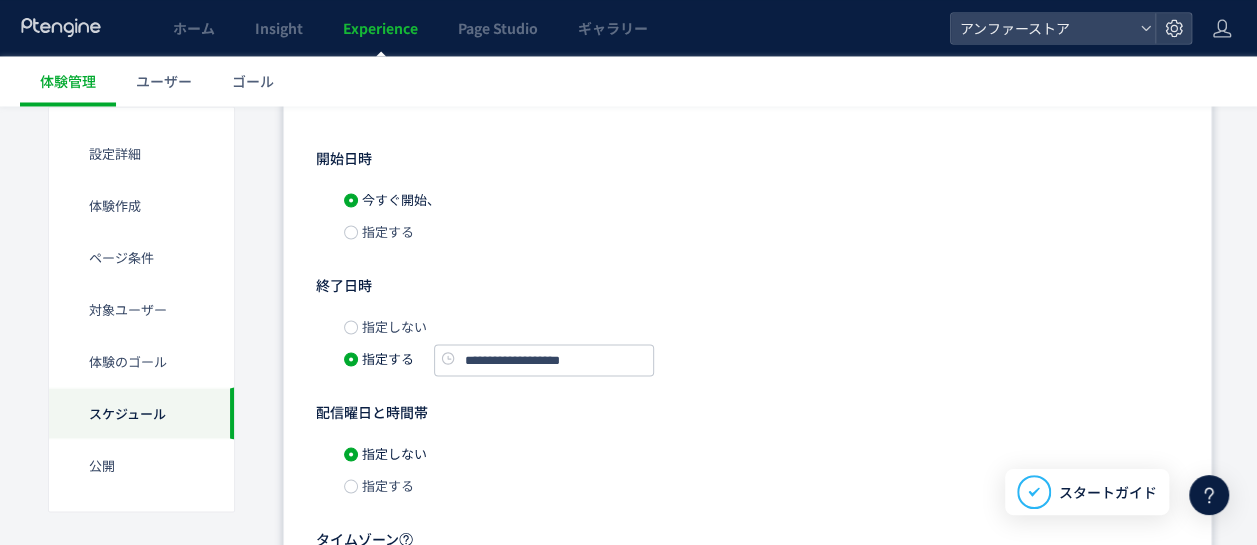scroll, scrollTop: 1800, scrollLeft: 0, axis: vertical 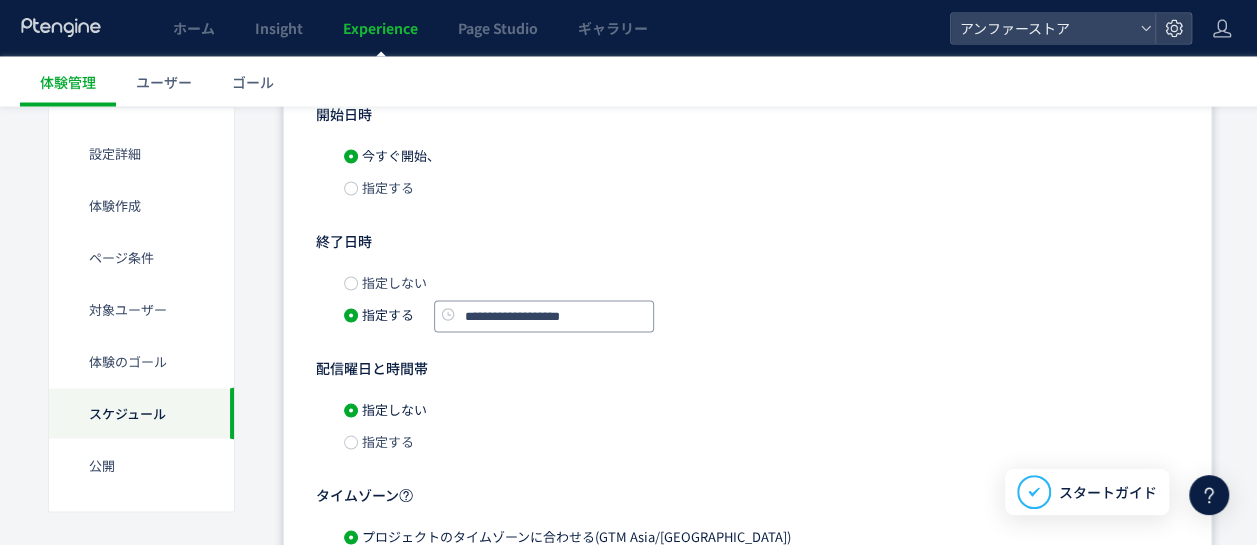 click on "**********" 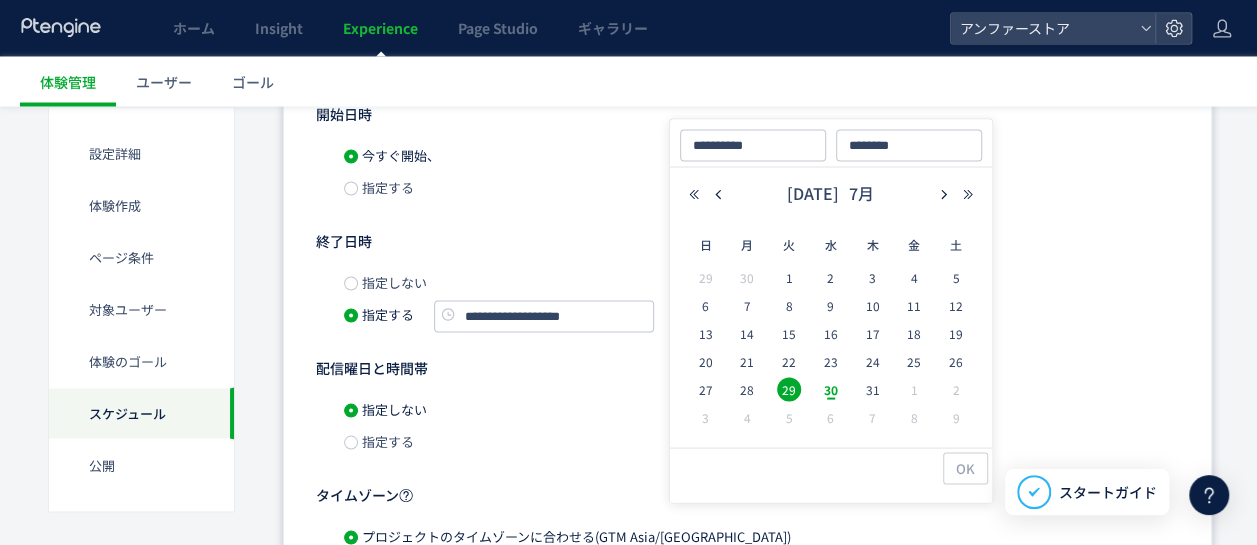 click on "4" at bounding box center [747, 417] 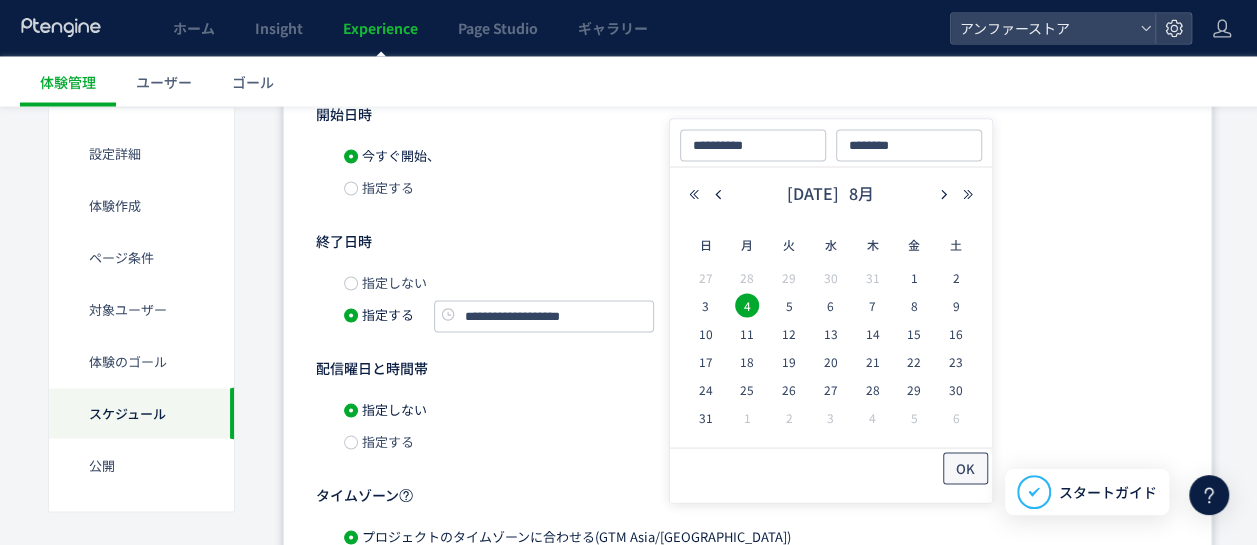 click on "OK" at bounding box center (965, 468) 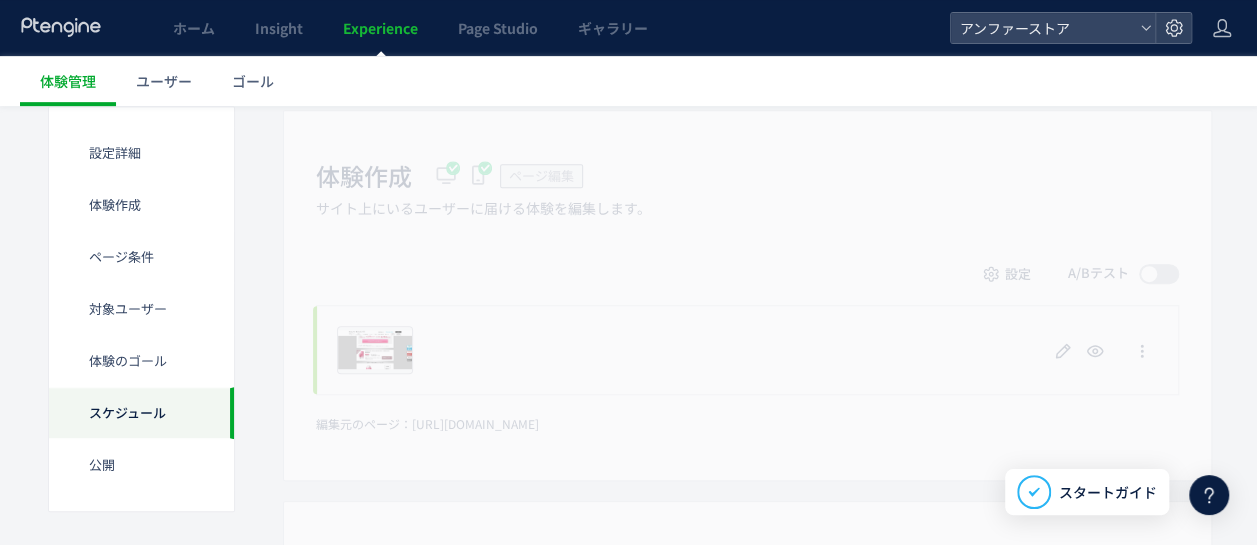 scroll, scrollTop: 0, scrollLeft: 0, axis: both 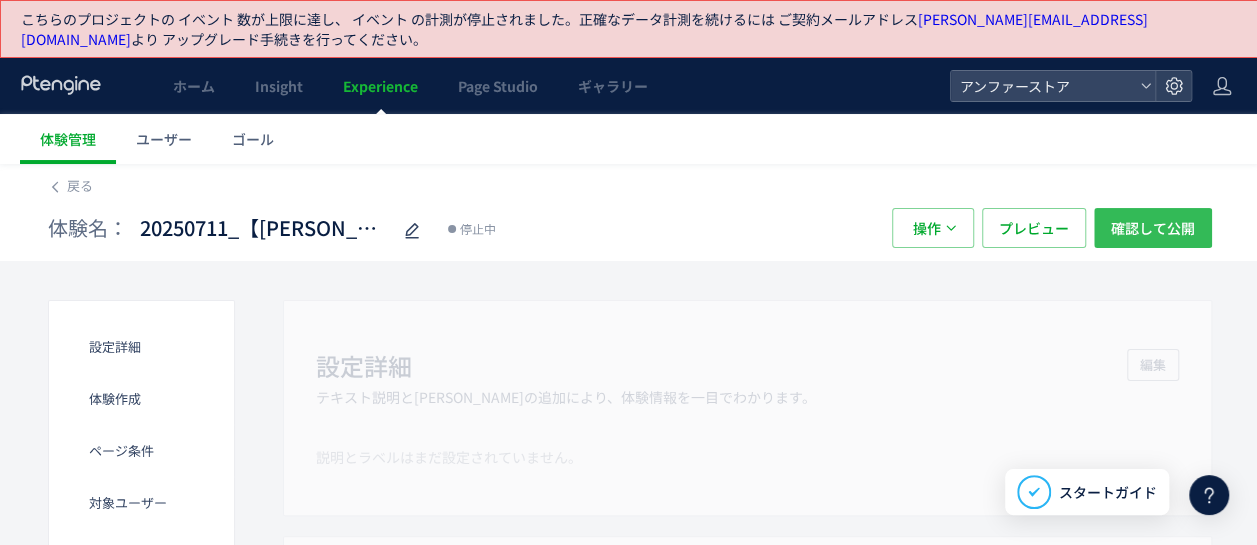 click on "確認して公開" at bounding box center (1153, 228) 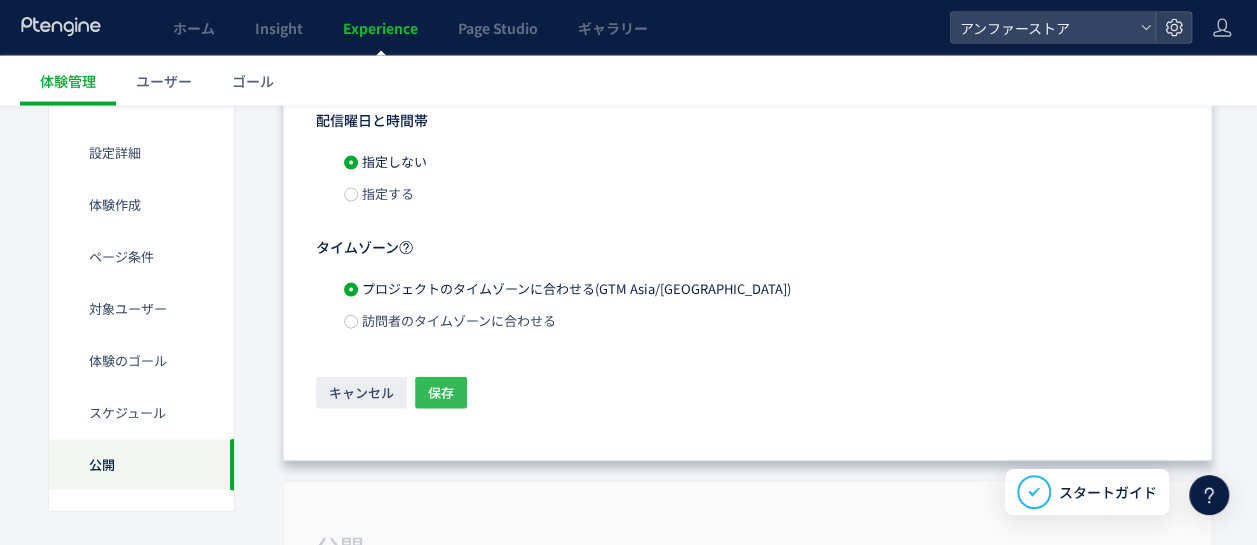 click on "保存" at bounding box center [441, 393] 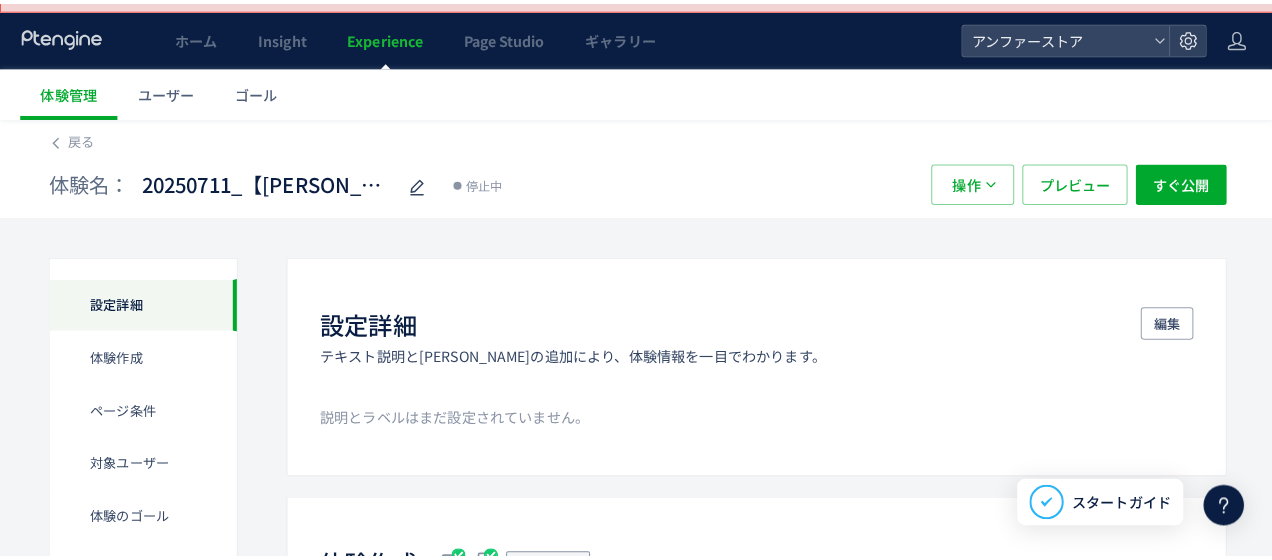 scroll, scrollTop: 0, scrollLeft: 0, axis: both 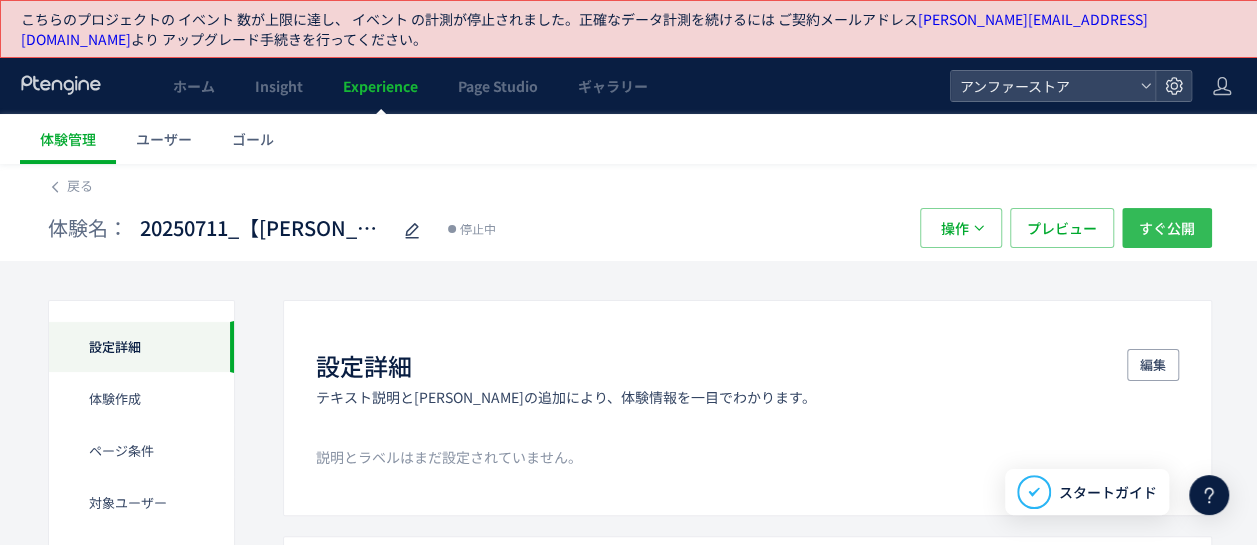 click on "すぐ公開" 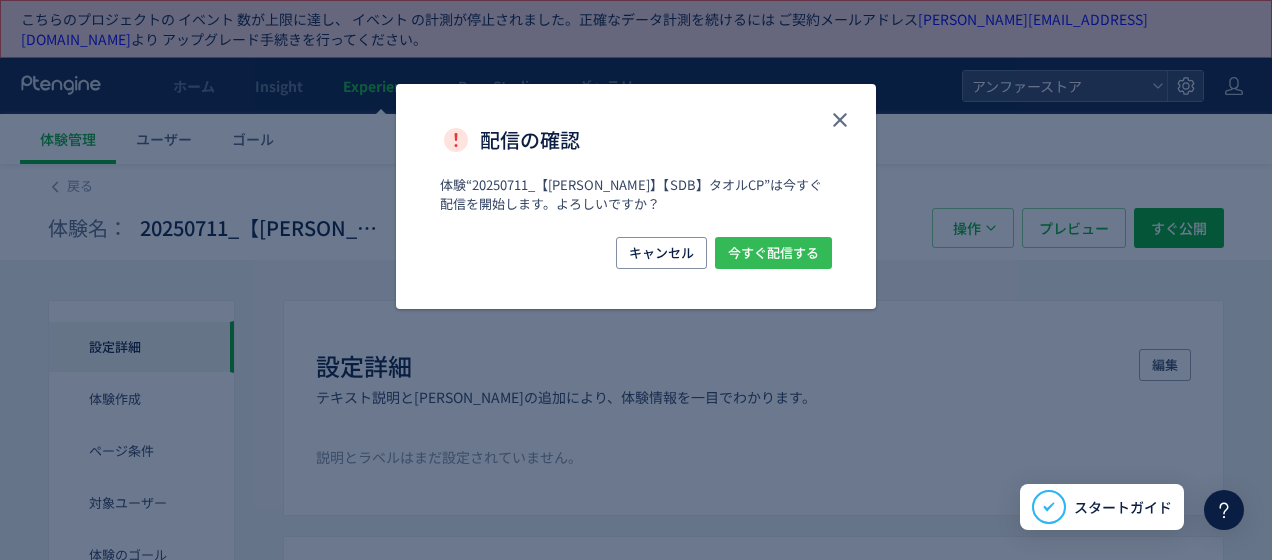 click on "今すぐ配信する" at bounding box center [773, 253] 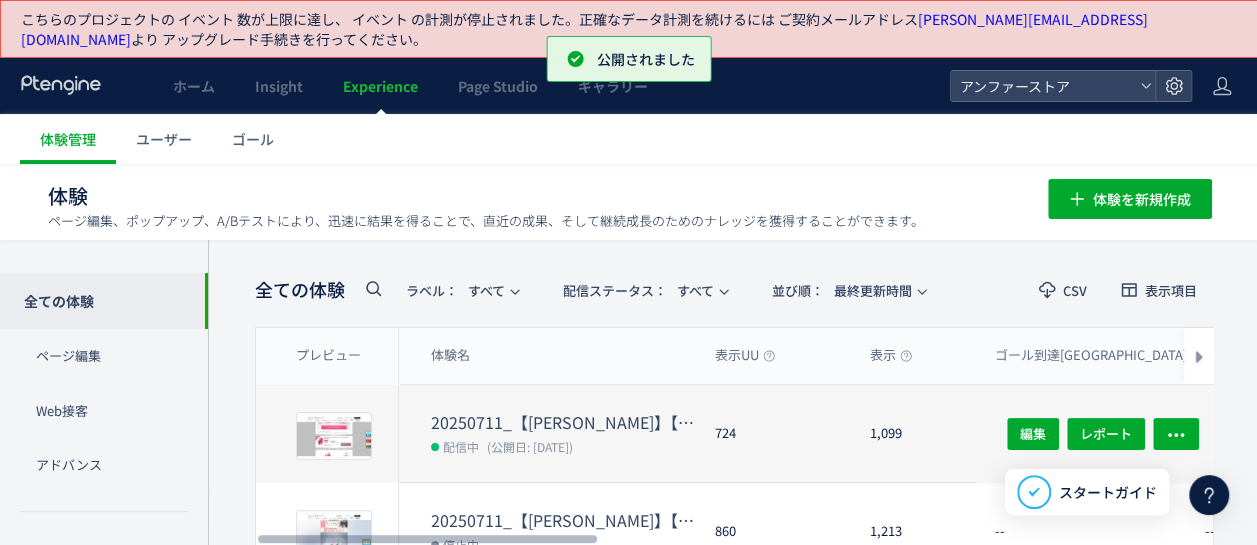 click on "20250711_【岡田】【SDB】タオルCP" at bounding box center (565, 422) 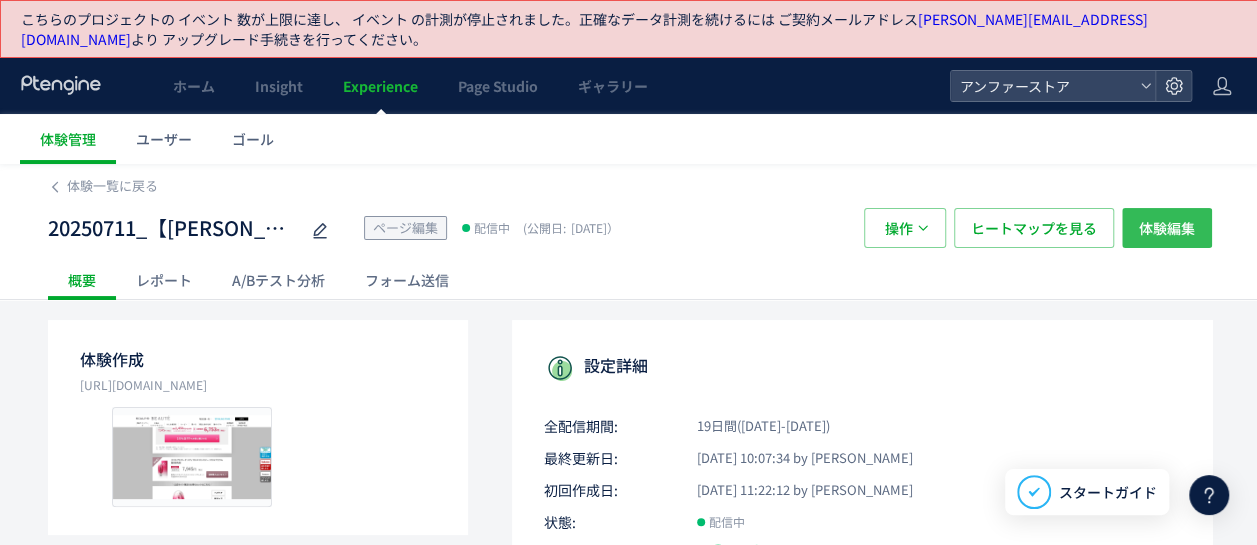 click on "体験編集" at bounding box center [1167, 228] 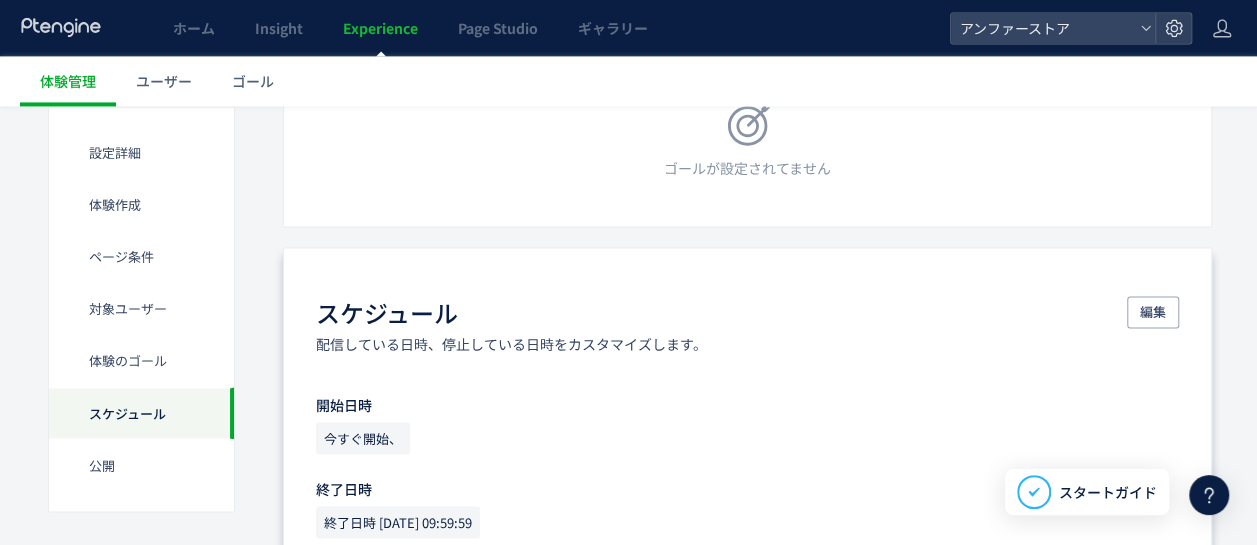 scroll, scrollTop: 1600, scrollLeft: 0, axis: vertical 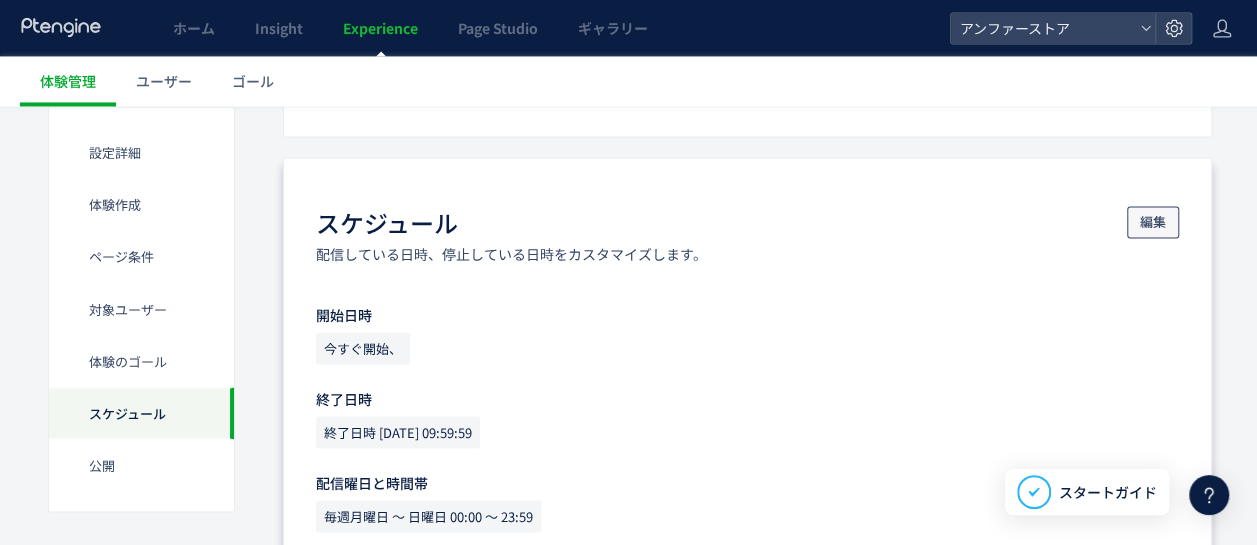 click on "編集" at bounding box center [1153, 222] 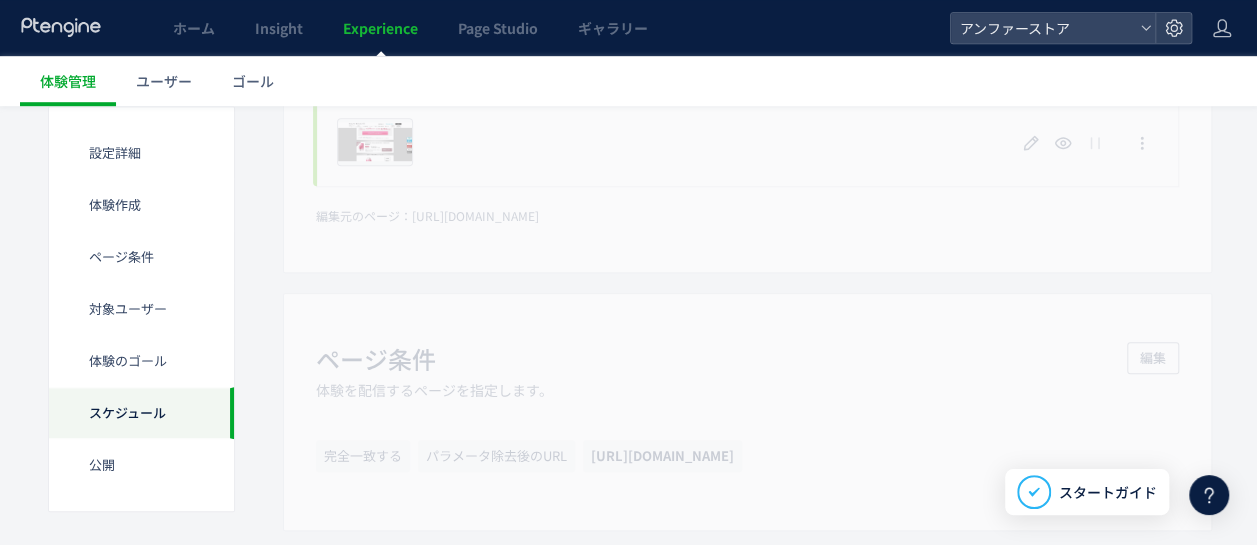 scroll, scrollTop: 0, scrollLeft: 0, axis: both 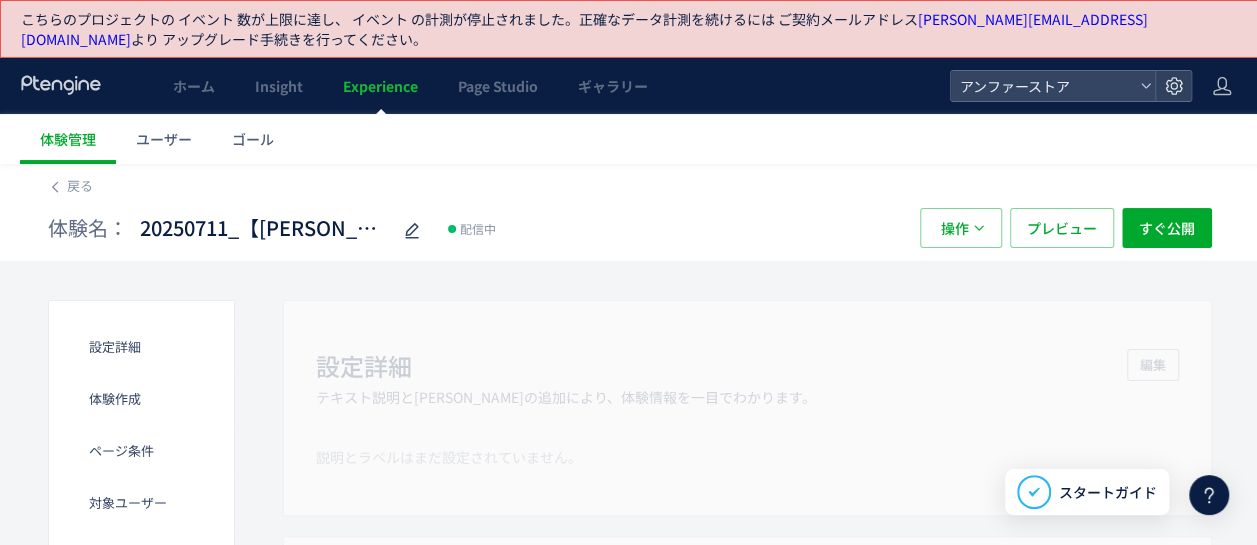 click on "戻る 体験名： 20250711_【岡田】【SDB】タオルCP 配信中 操作 プレビュー すぐ公開" 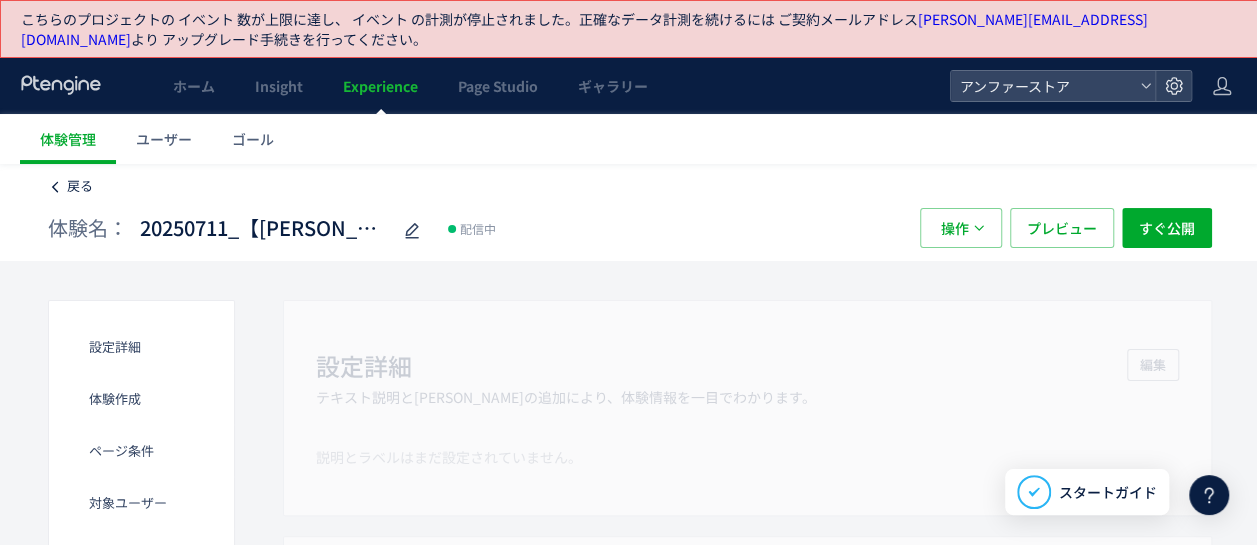 click 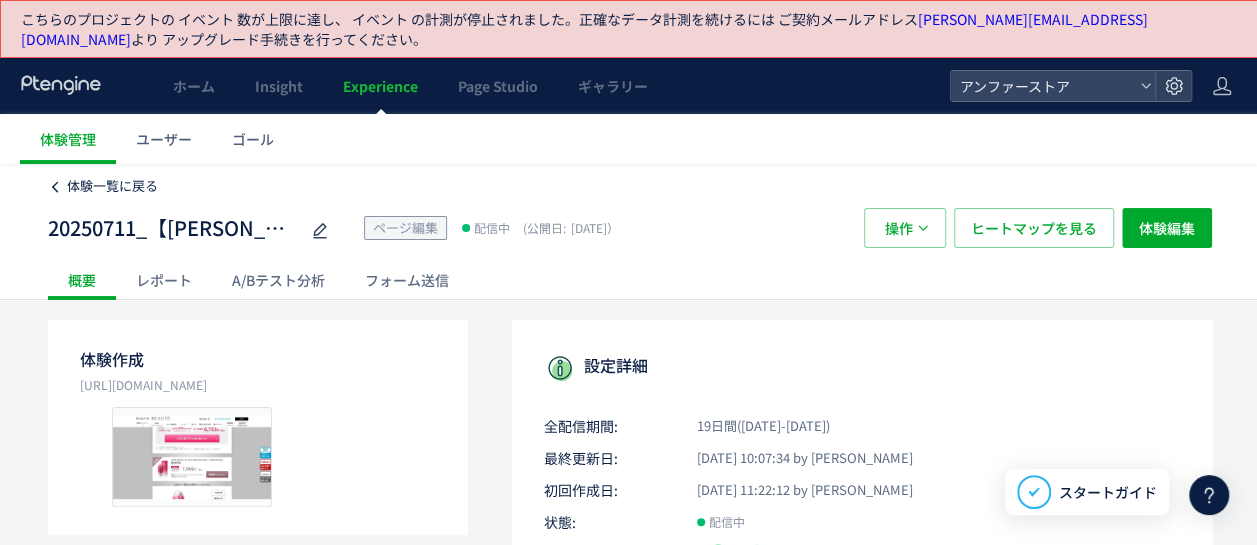 click on "体験一覧に戻る" 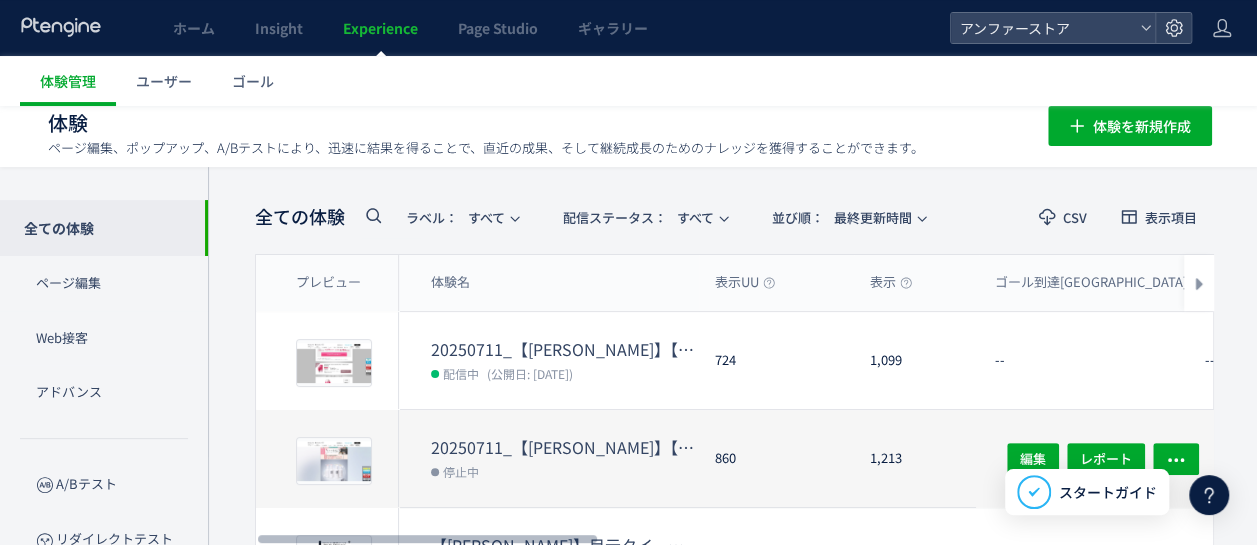 scroll, scrollTop: 100, scrollLeft: 0, axis: vertical 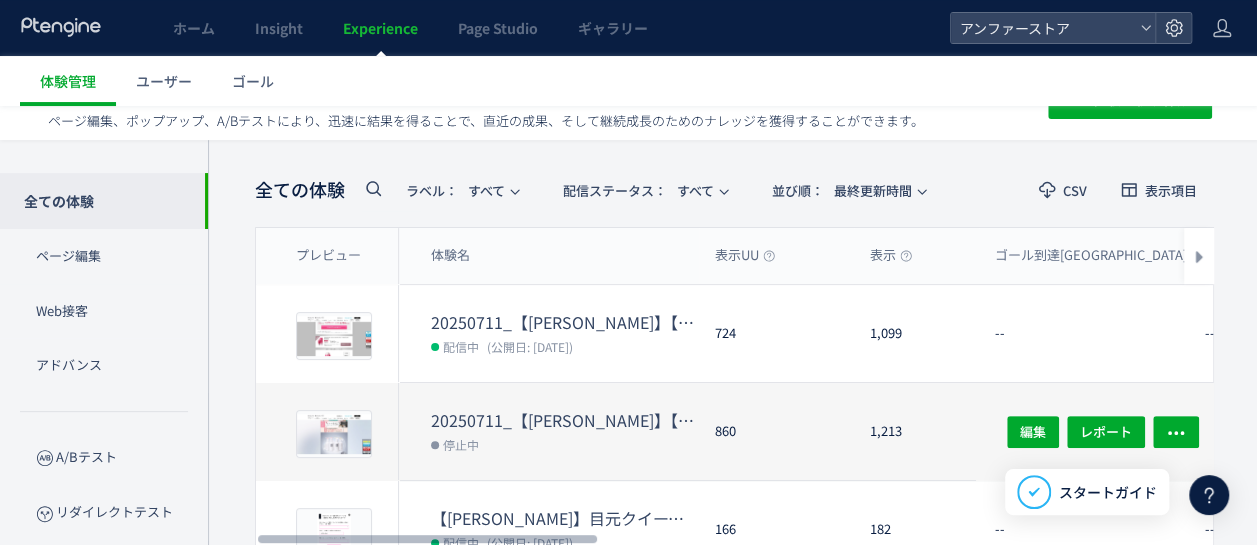 click on "20250711_【岡田】【SDB】タオルCP" at bounding box center (565, 420) 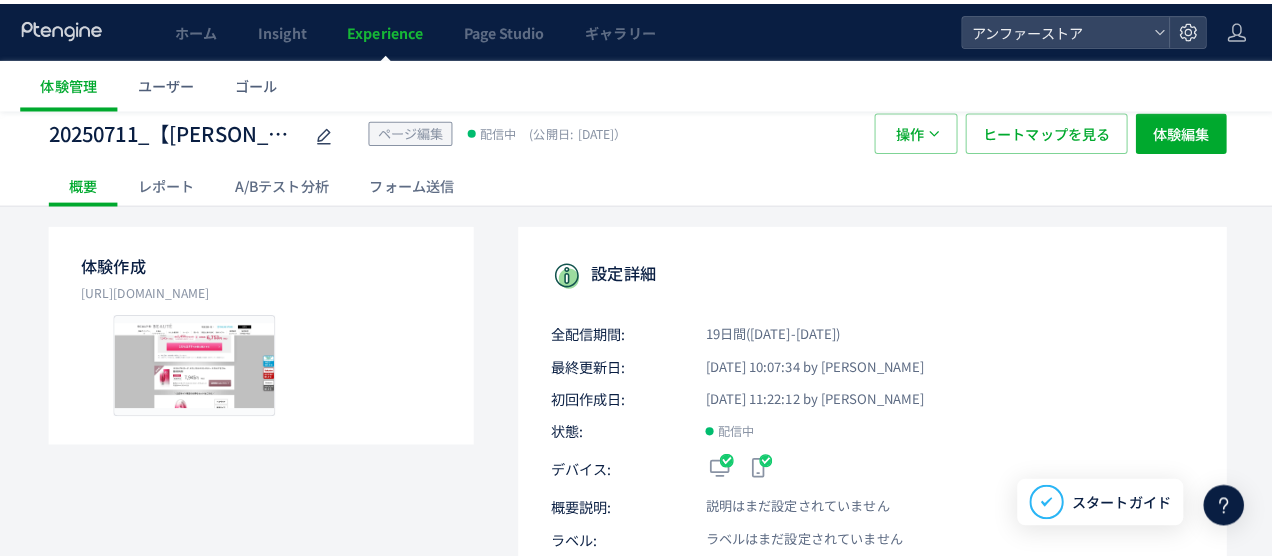scroll, scrollTop: 0, scrollLeft: 0, axis: both 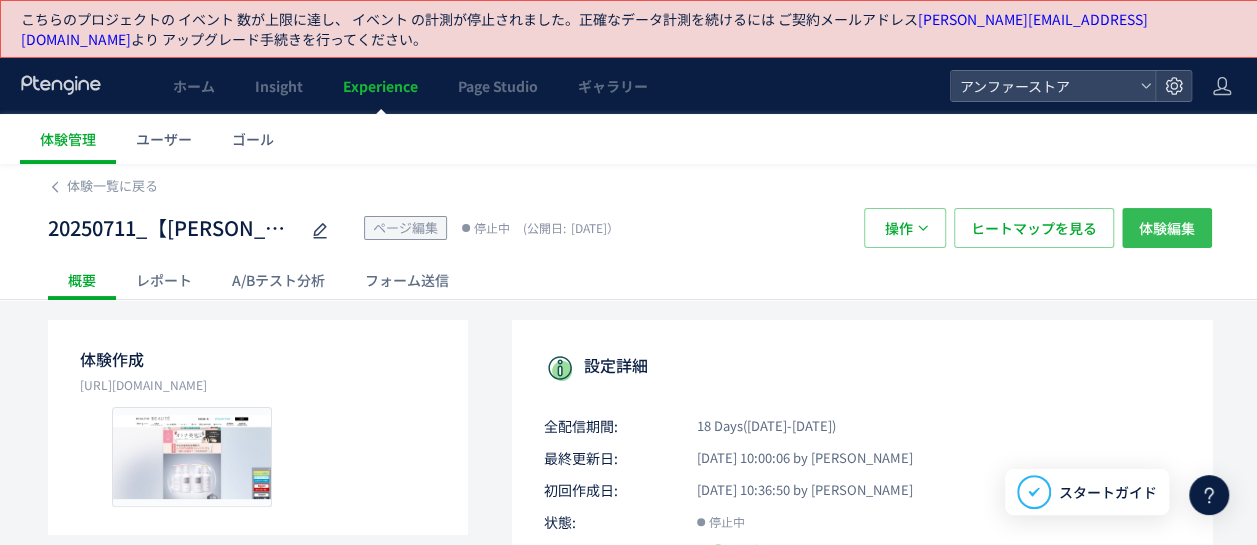 click on "体験編集" at bounding box center [1167, 228] 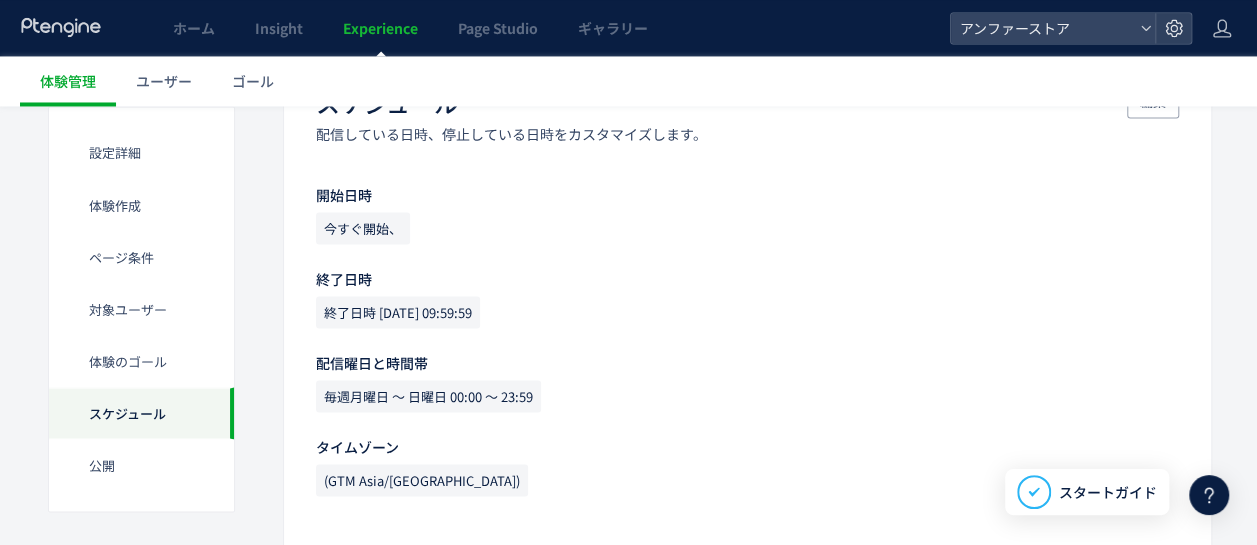 scroll, scrollTop: 1600, scrollLeft: 0, axis: vertical 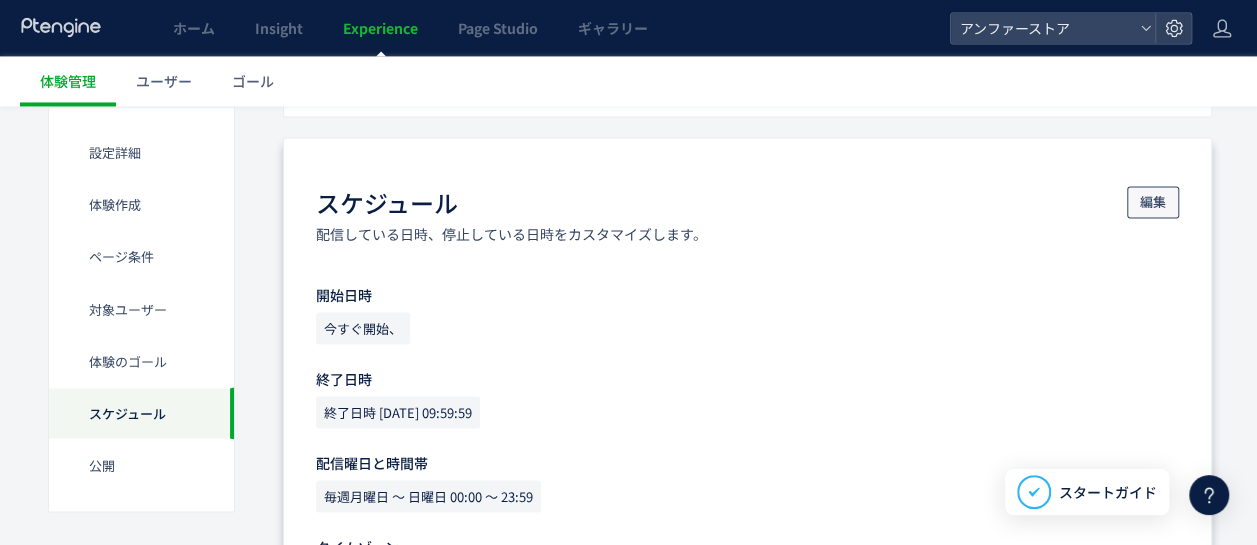 click on "編集" at bounding box center (1153, 202) 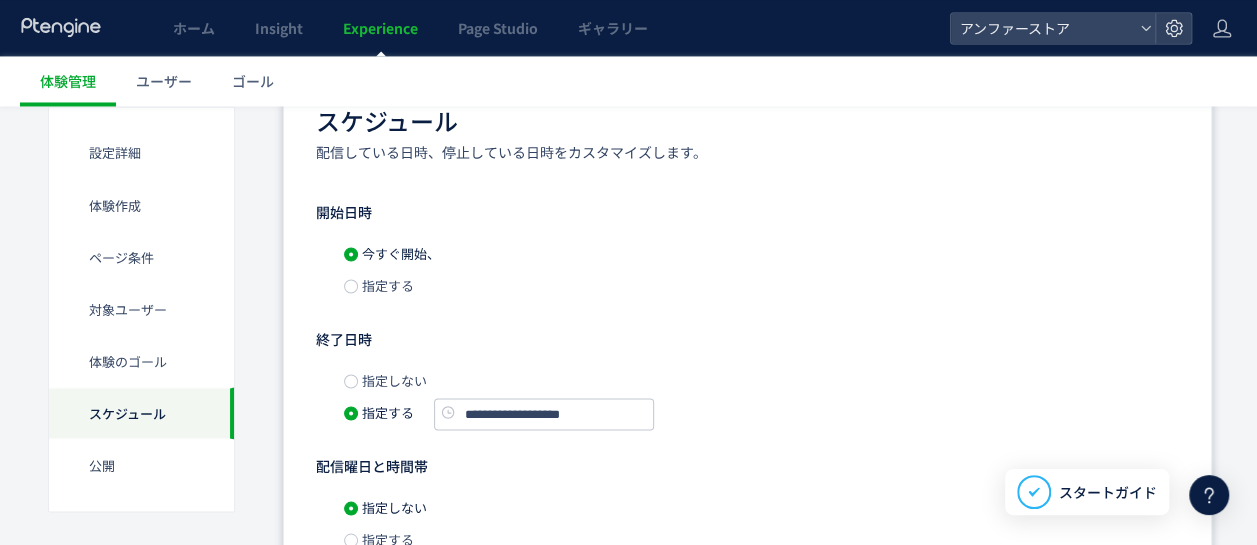 scroll, scrollTop: 1700, scrollLeft: 0, axis: vertical 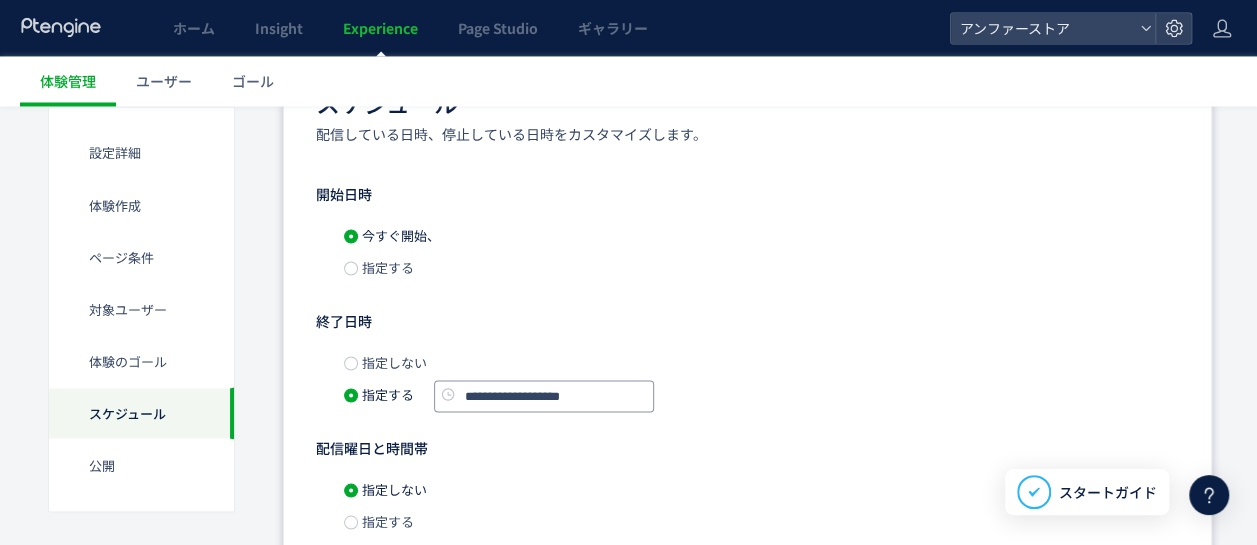 click on "**********" 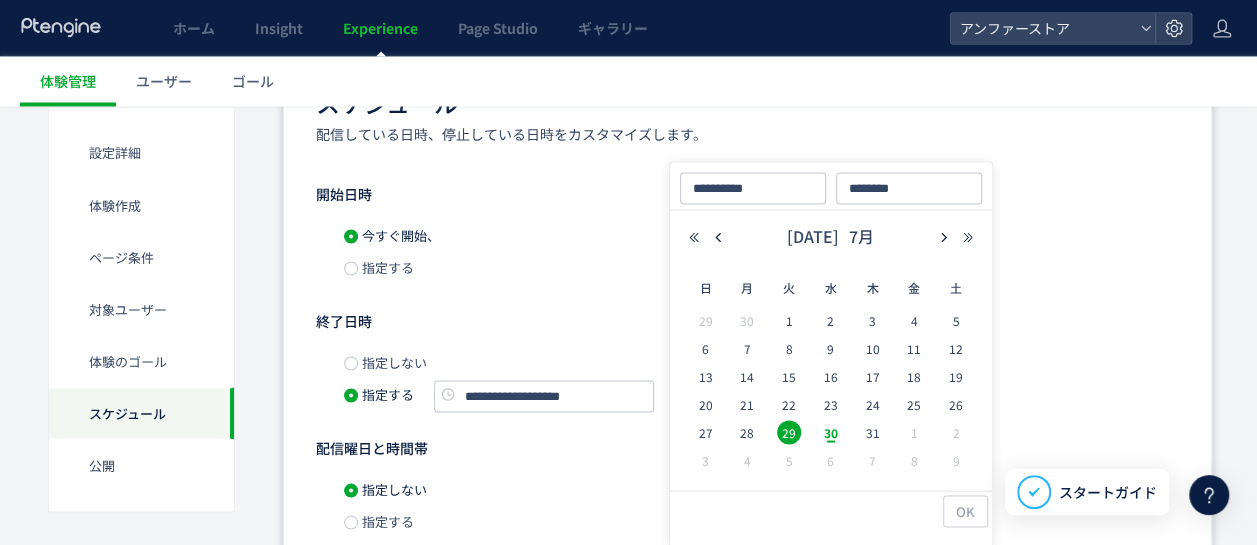 click on "4" 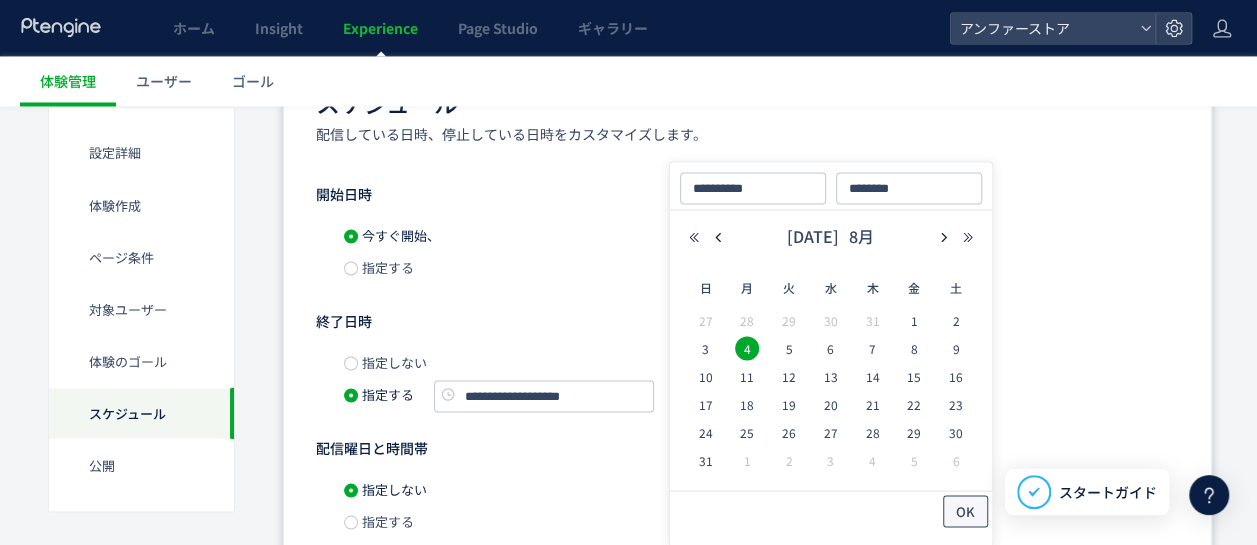 click on "OK" at bounding box center [965, 511] 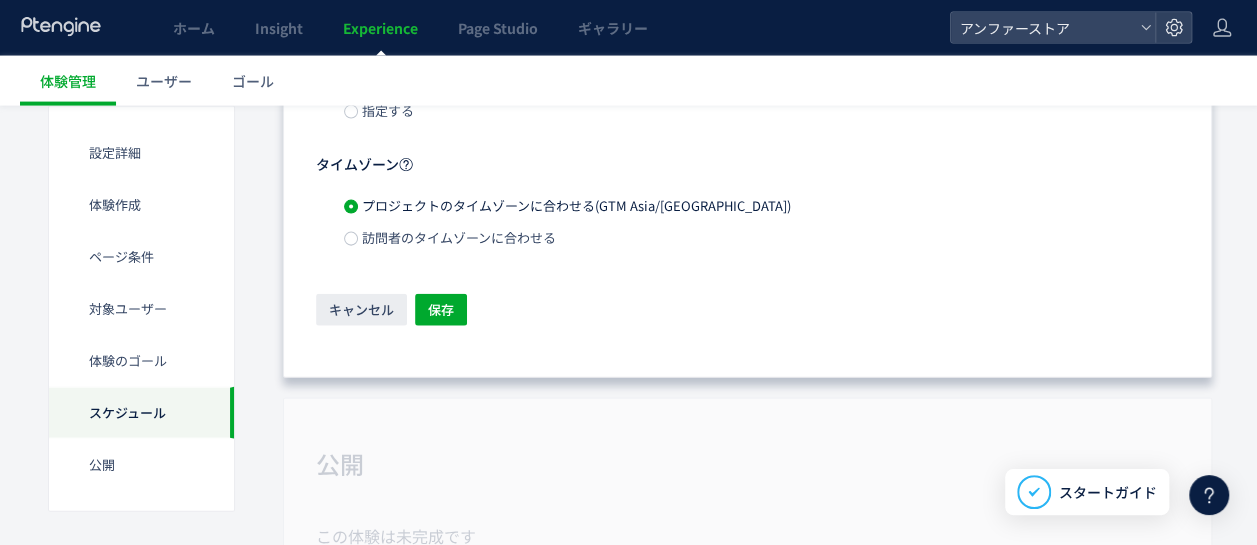 scroll, scrollTop: 2200, scrollLeft: 0, axis: vertical 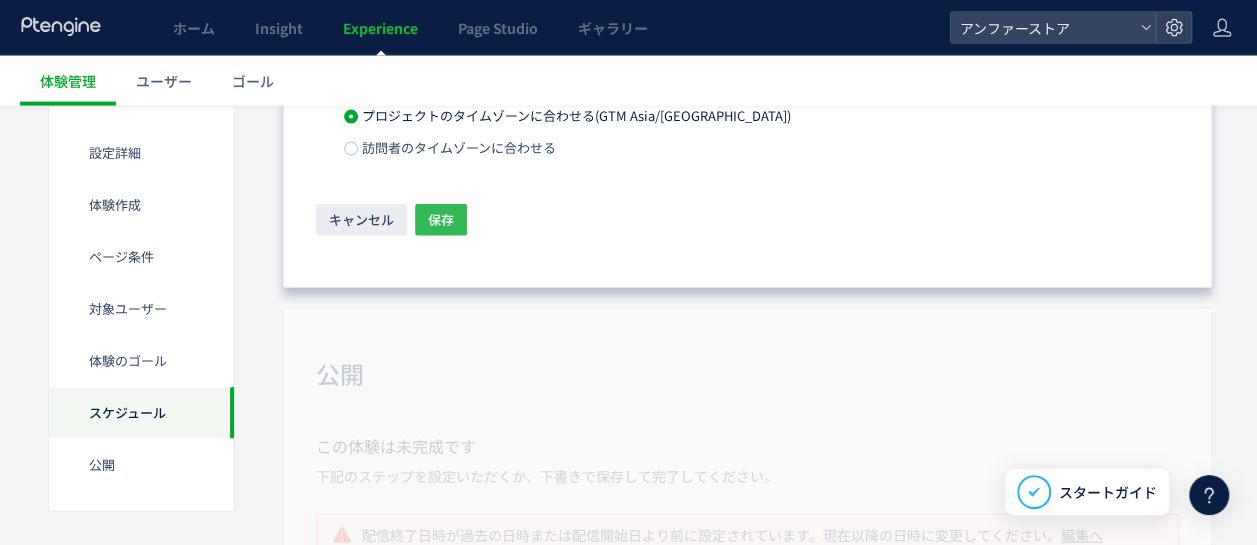 click on "保存" at bounding box center (441, 220) 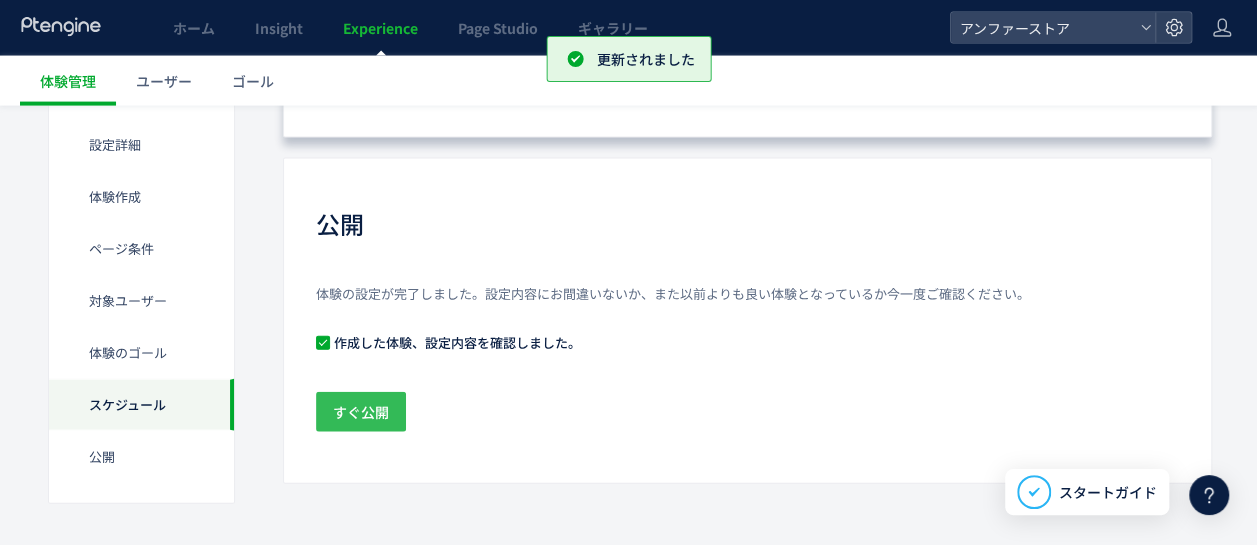 click on "すぐ公開" at bounding box center (361, 412) 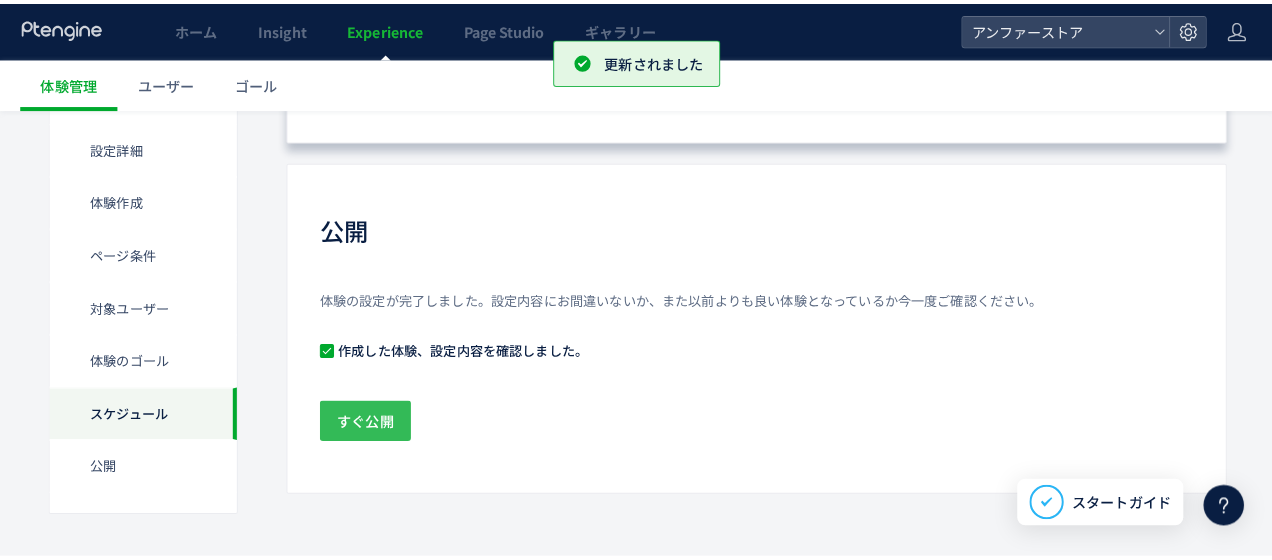 scroll, scrollTop: 2114, scrollLeft: 0, axis: vertical 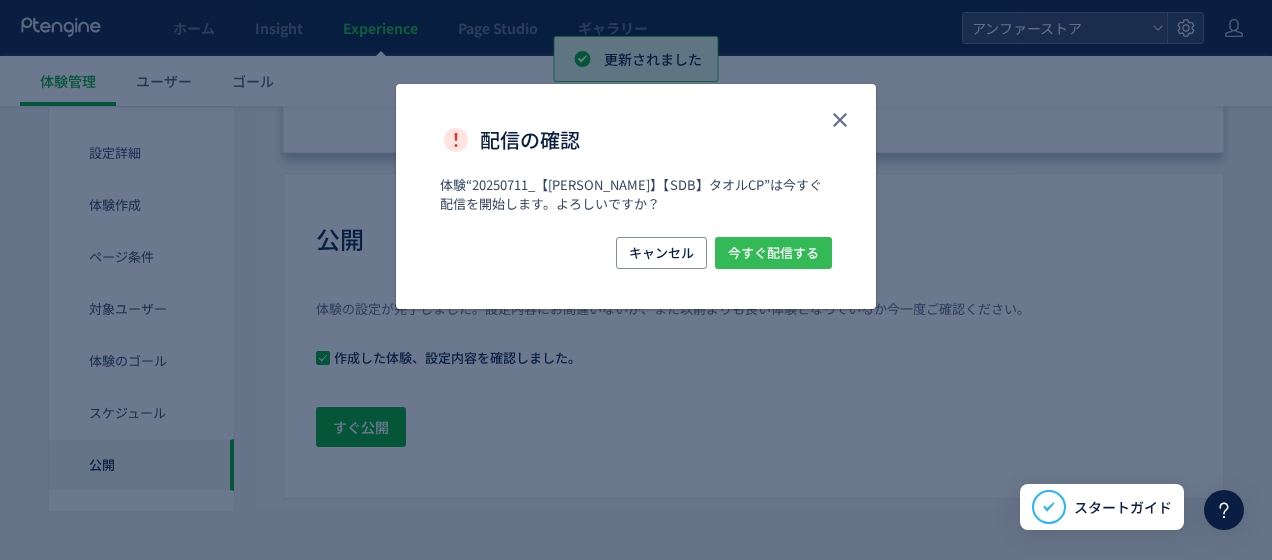 click on "今すぐ配信する" at bounding box center (773, 253) 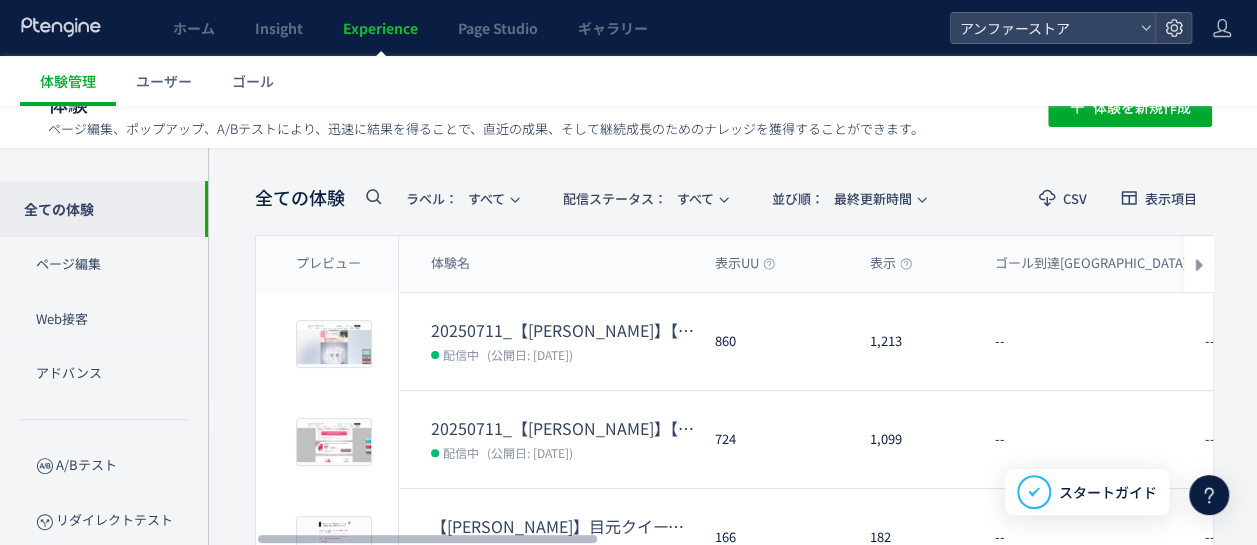 scroll, scrollTop: 0, scrollLeft: 0, axis: both 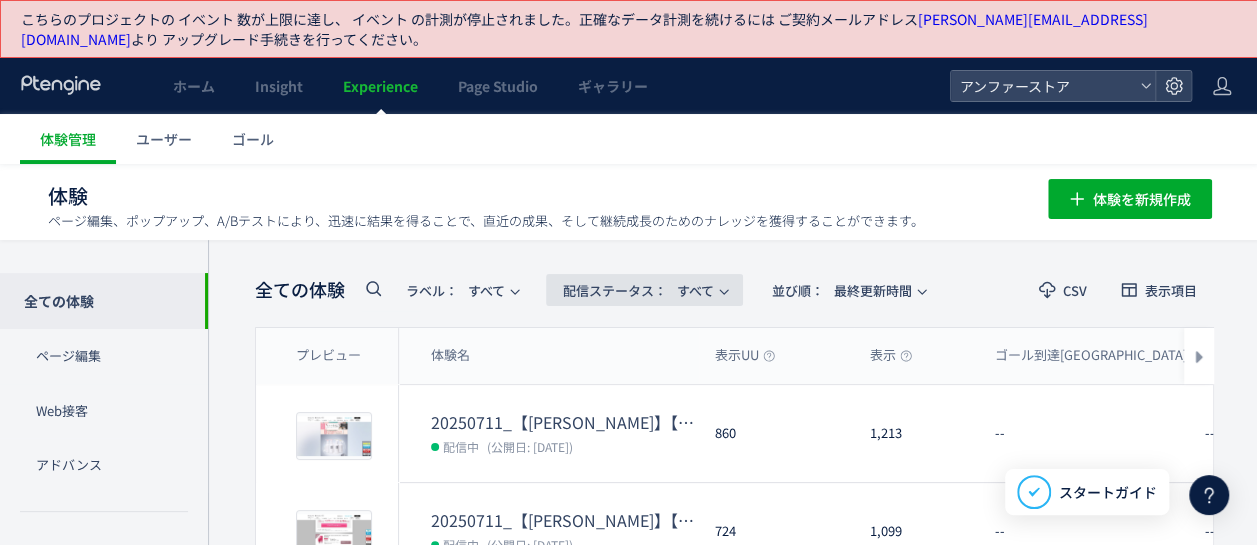 click on "配信ステータス​：  すべて" 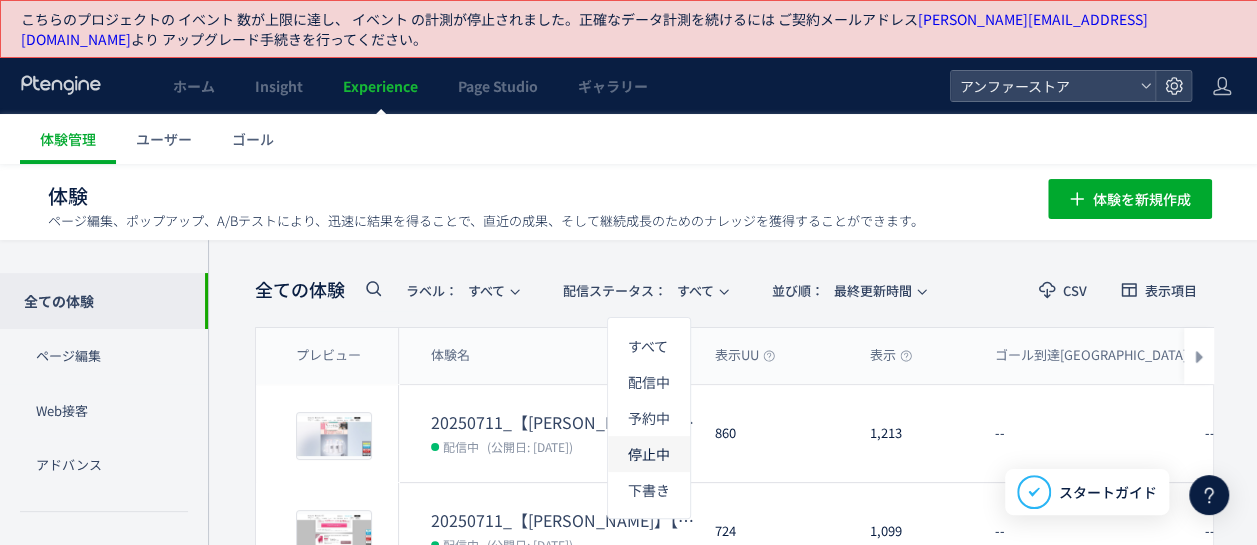 click on "停止中" 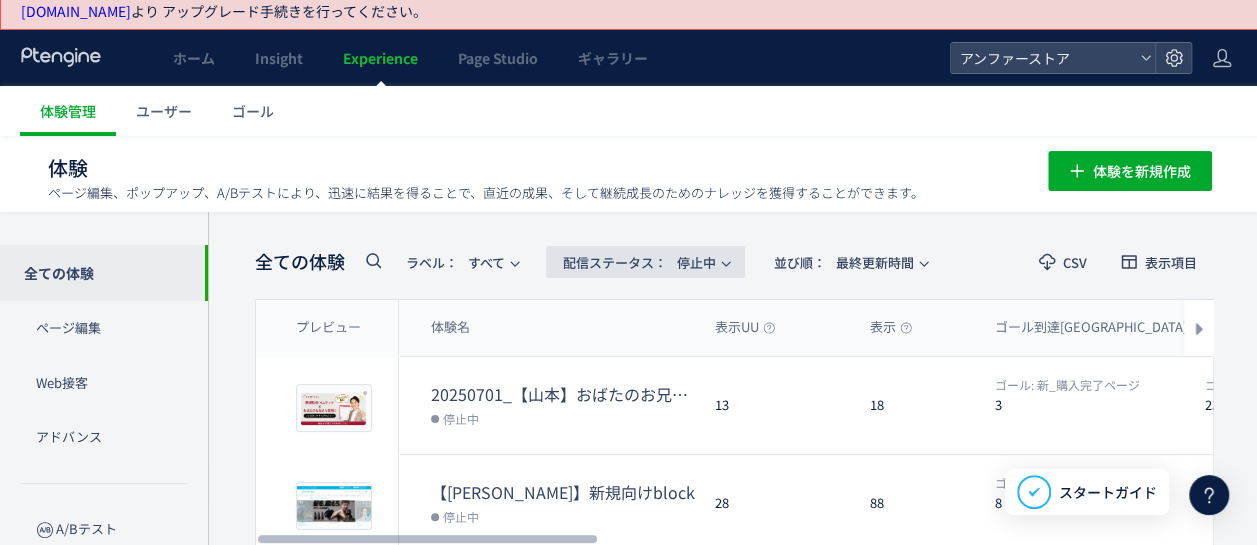scroll, scrollTop: 0, scrollLeft: 0, axis: both 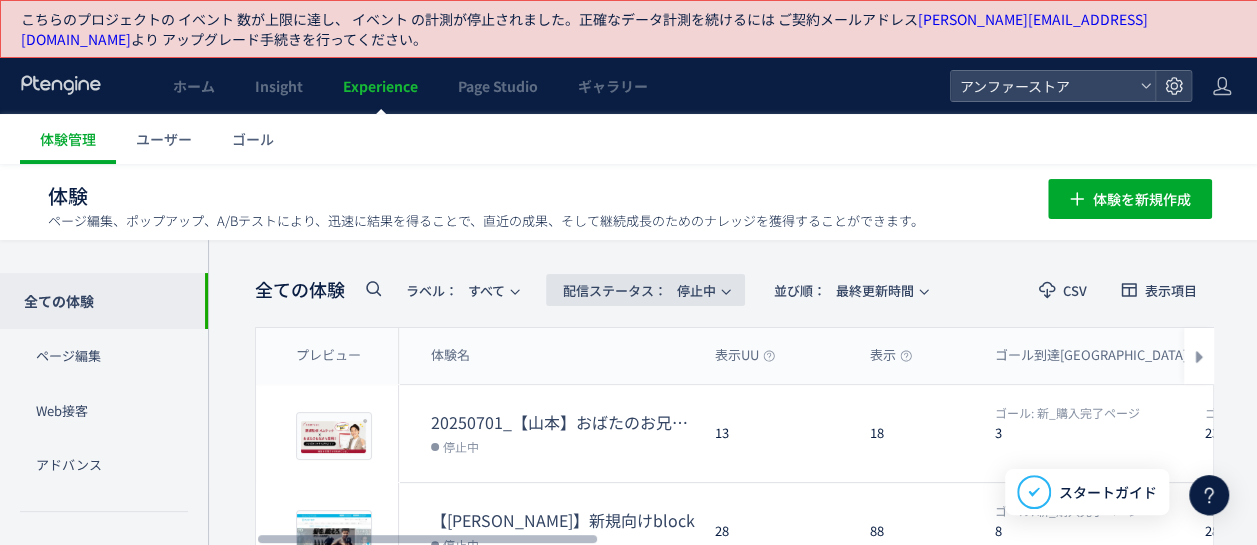 click on "配信ステータス​：" at bounding box center [615, 290] 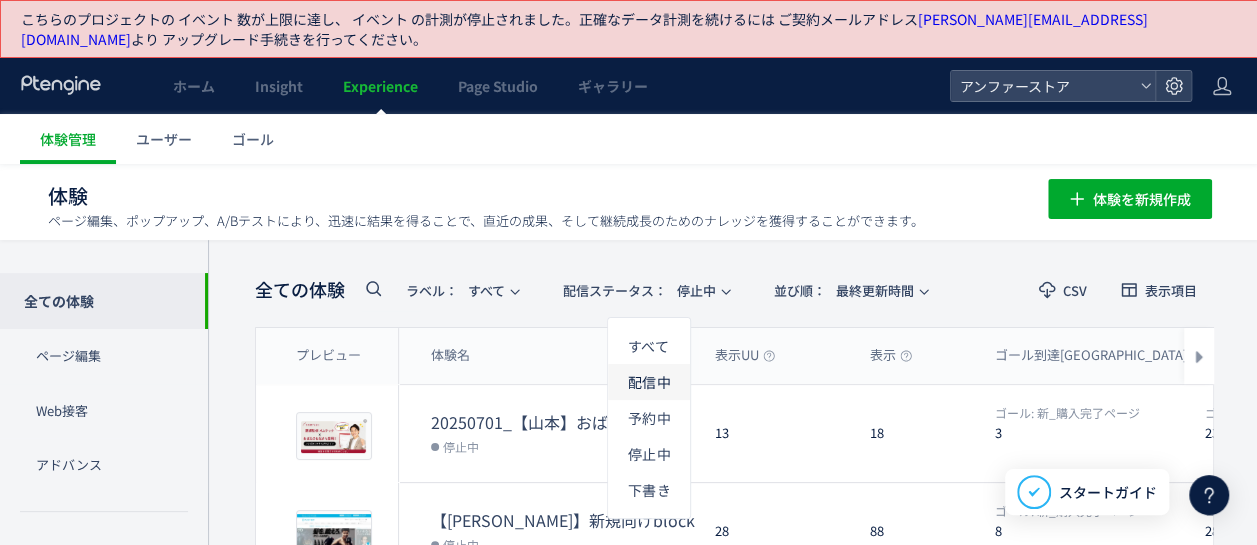 click on "配信中" 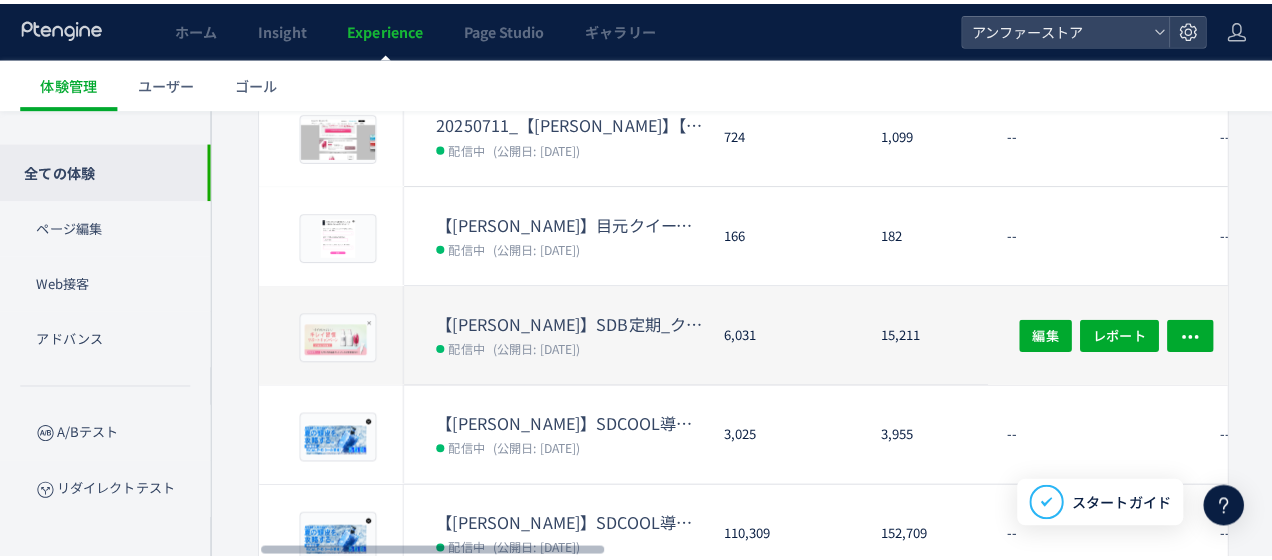 scroll, scrollTop: 200, scrollLeft: 0, axis: vertical 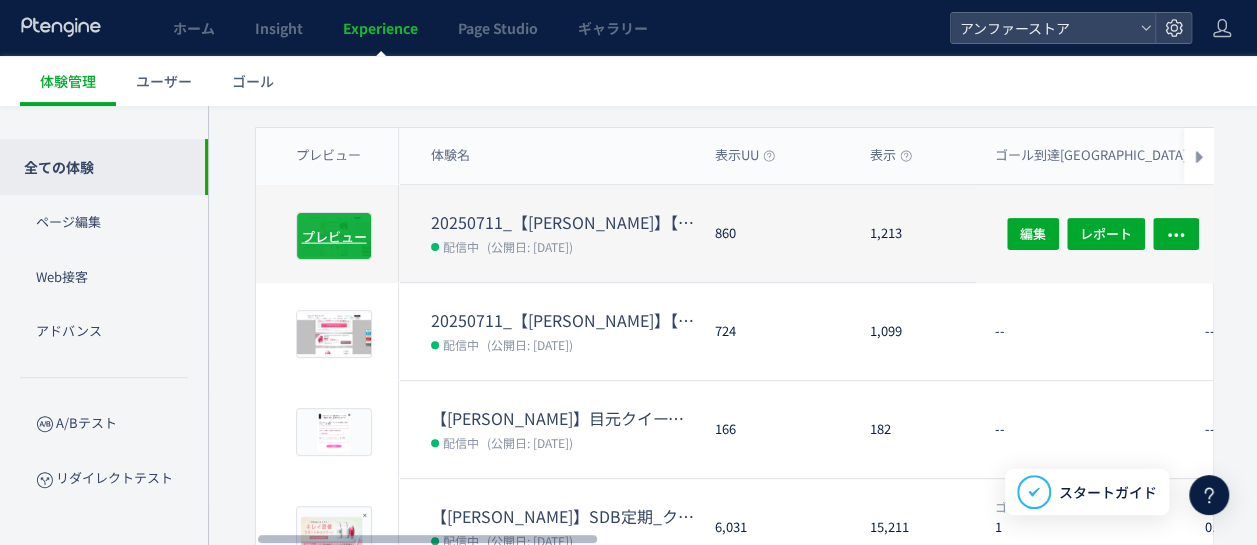 click on "プレビュー" at bounding box center (334, 235) 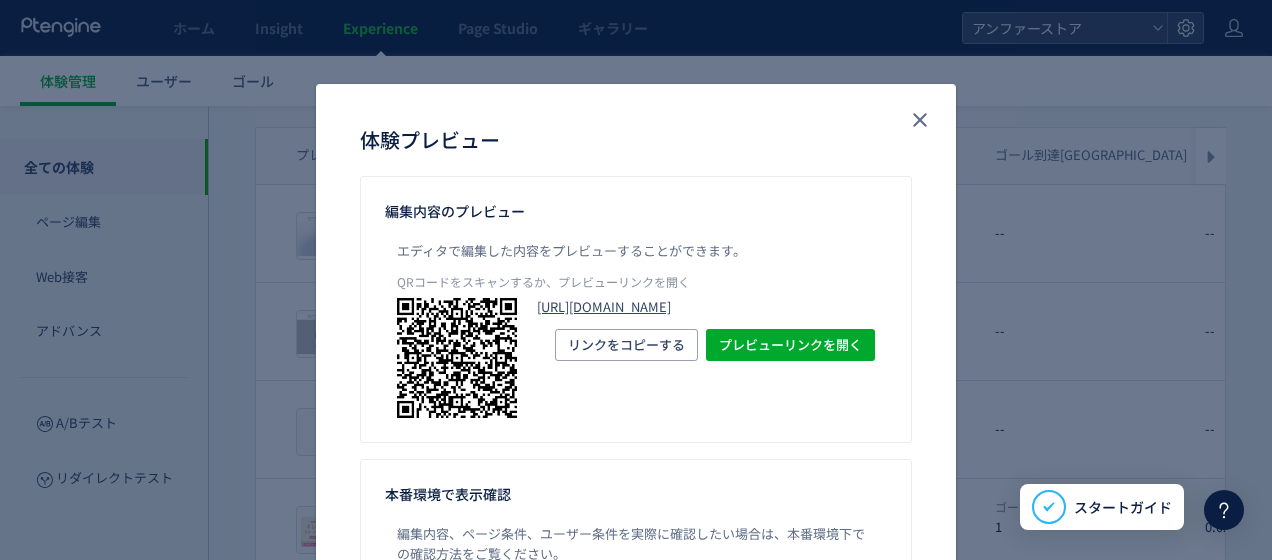 click on "https://sd-beaute.angfa-store.jp/brand/beaute/?preview_ptx_token=v4-6ce96d35-e2e9-47d3-8b20-0df9a375f7bf&hasAntiFlicker=0&hasInline=1&hasRedirect=0&pt_sid=35a96cd9" at bounding box center (706, 307) 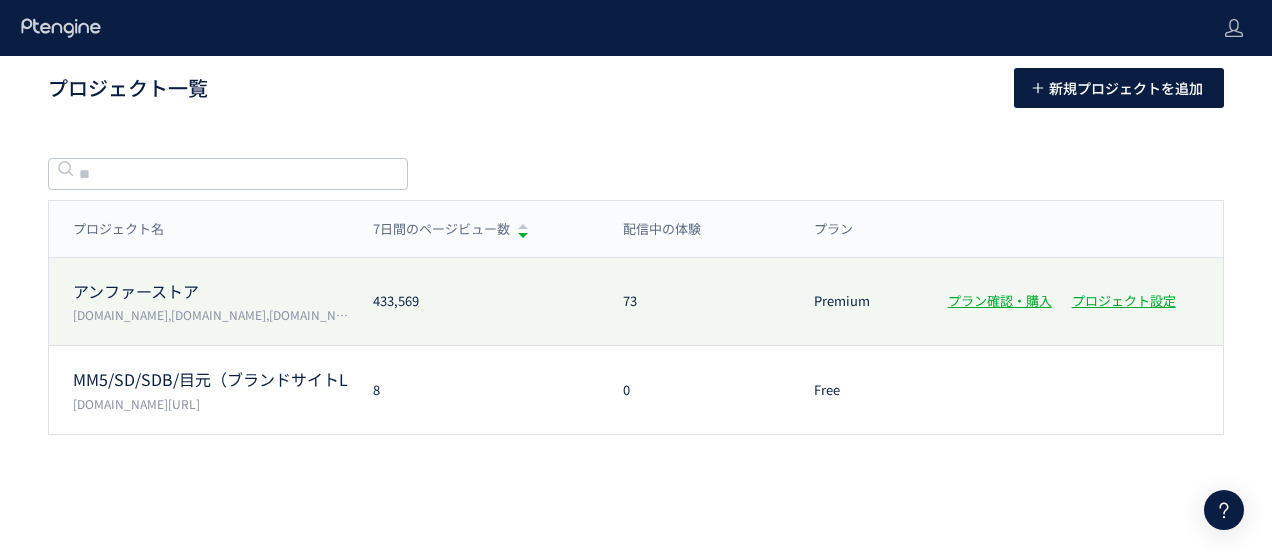 scroll, scrollTop: 0, scrollLeft: 0, axis: both 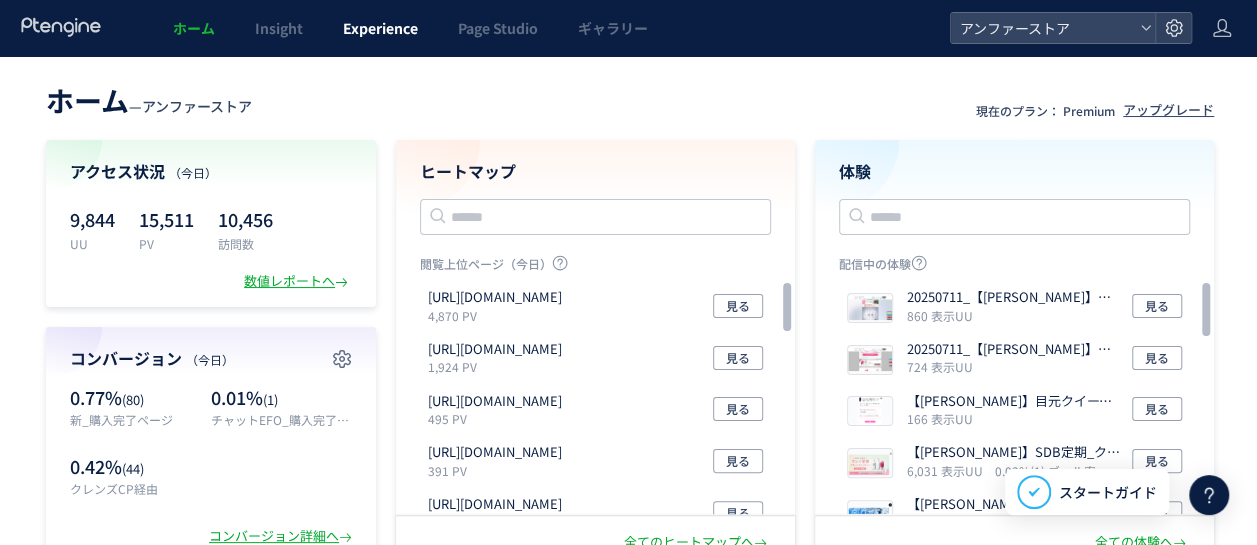 click on "Experience" 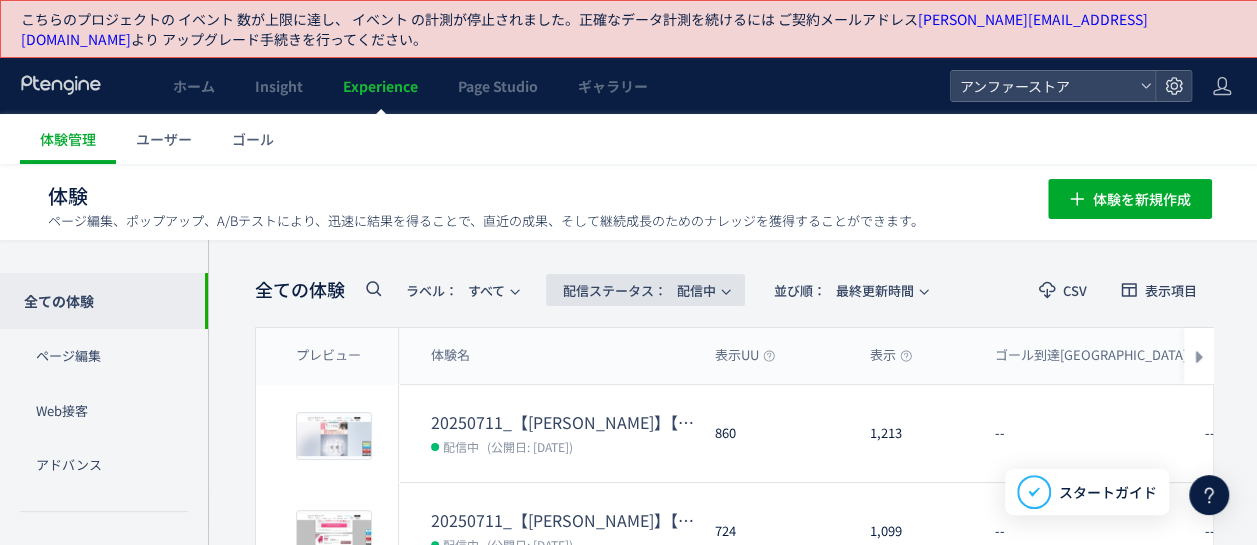 click on "配信ステータス​：" at bounding box center [615, 290] 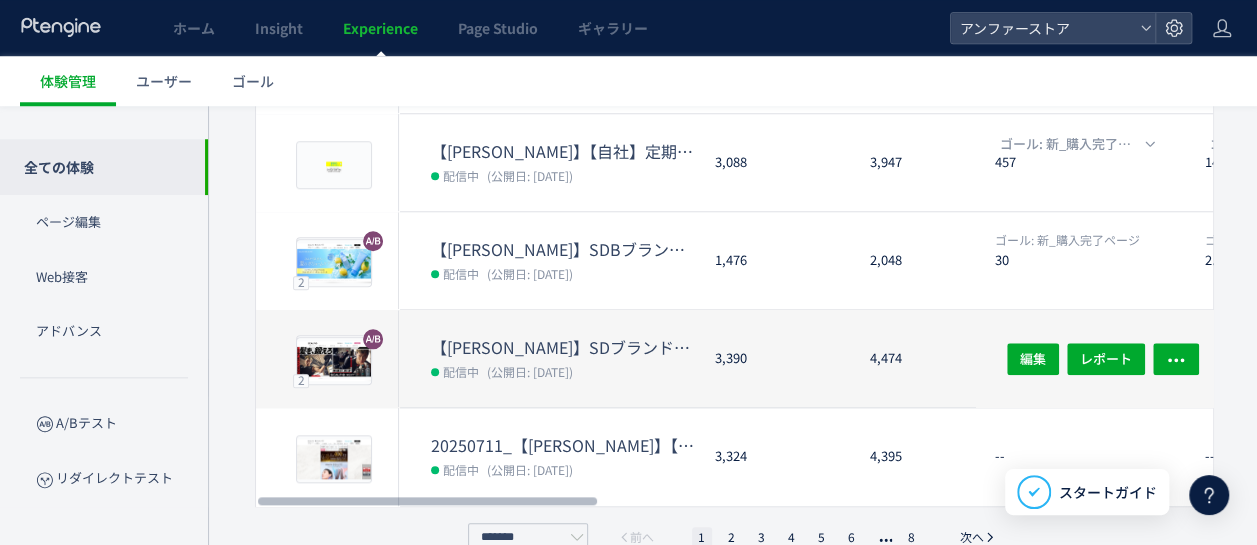 scroll, scrollTop: 892, scrollLeft: 0, axis: vertical 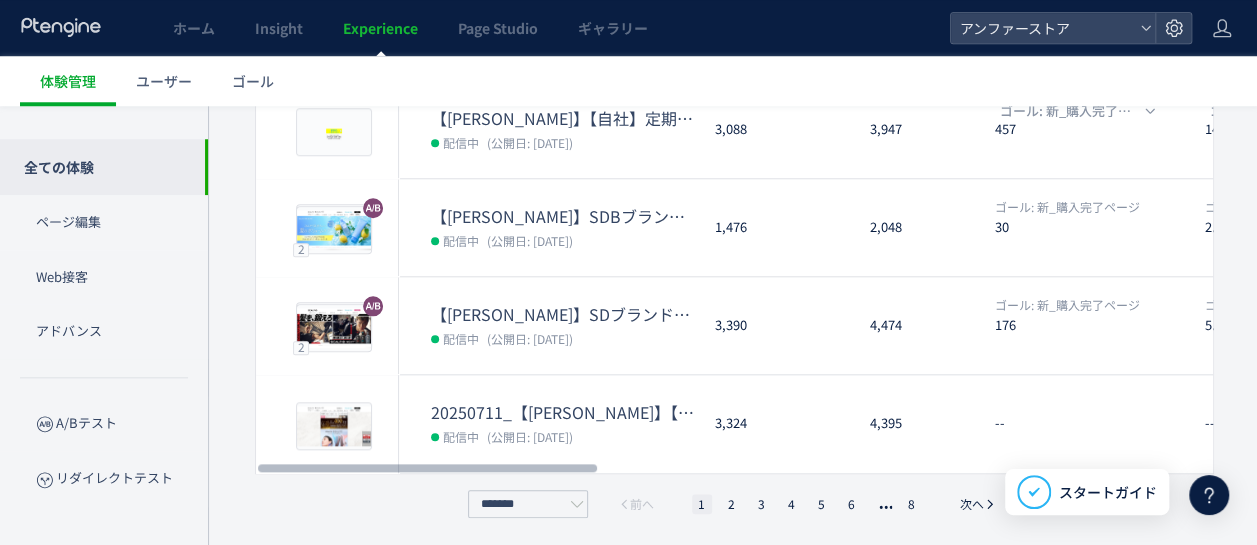 click on "1  2 3 4 5 6 8" at bounding box center [807, 504] 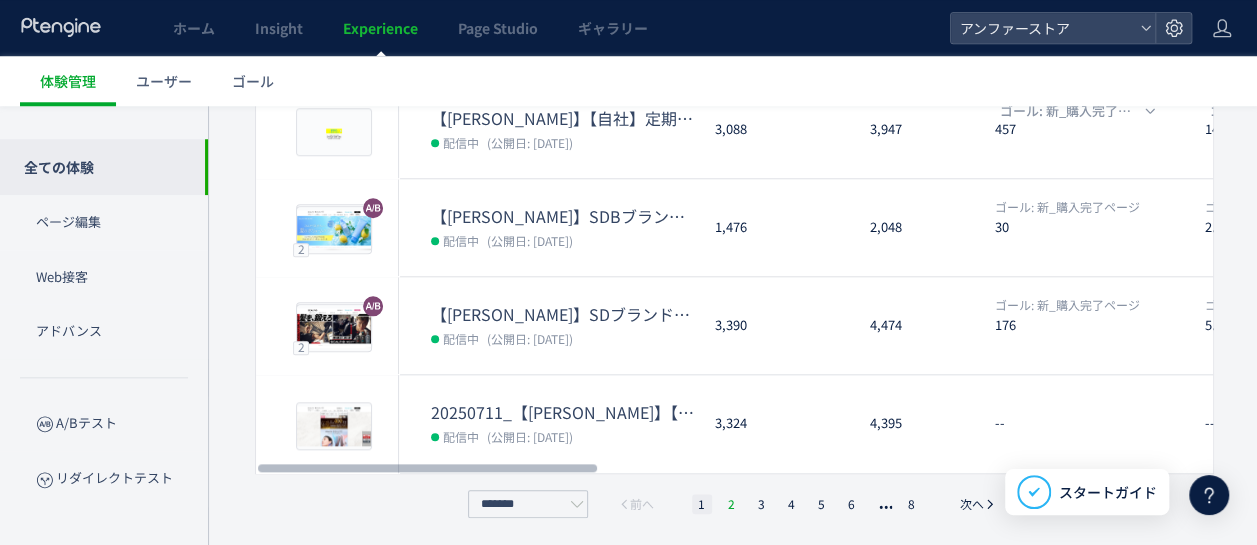 click on "2" 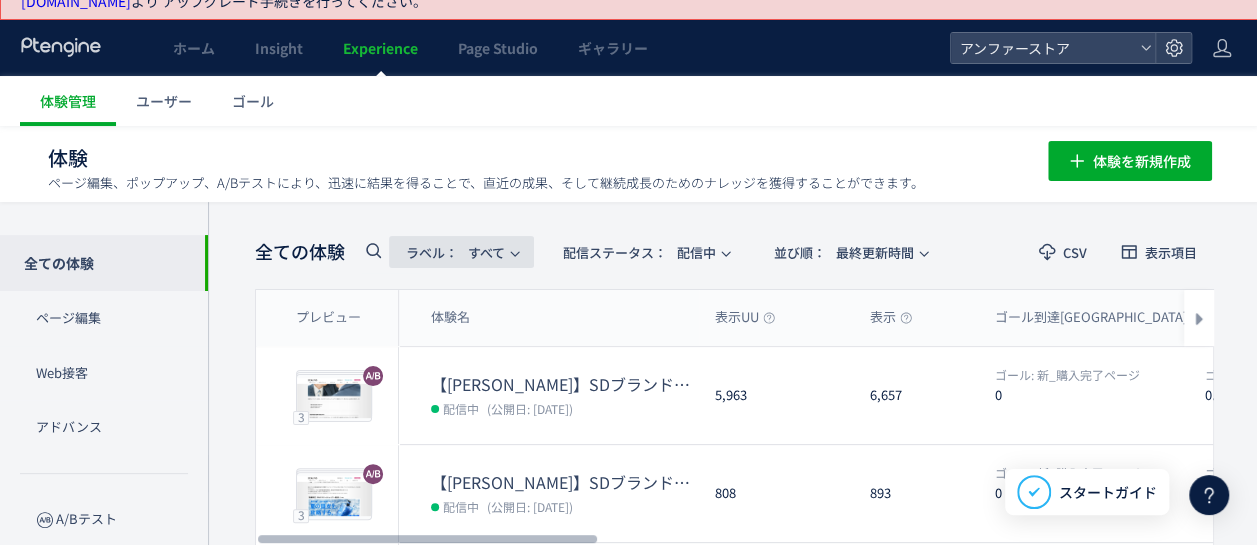 scroll, scrollTop: 0, scrollLeft: 0, axis: both 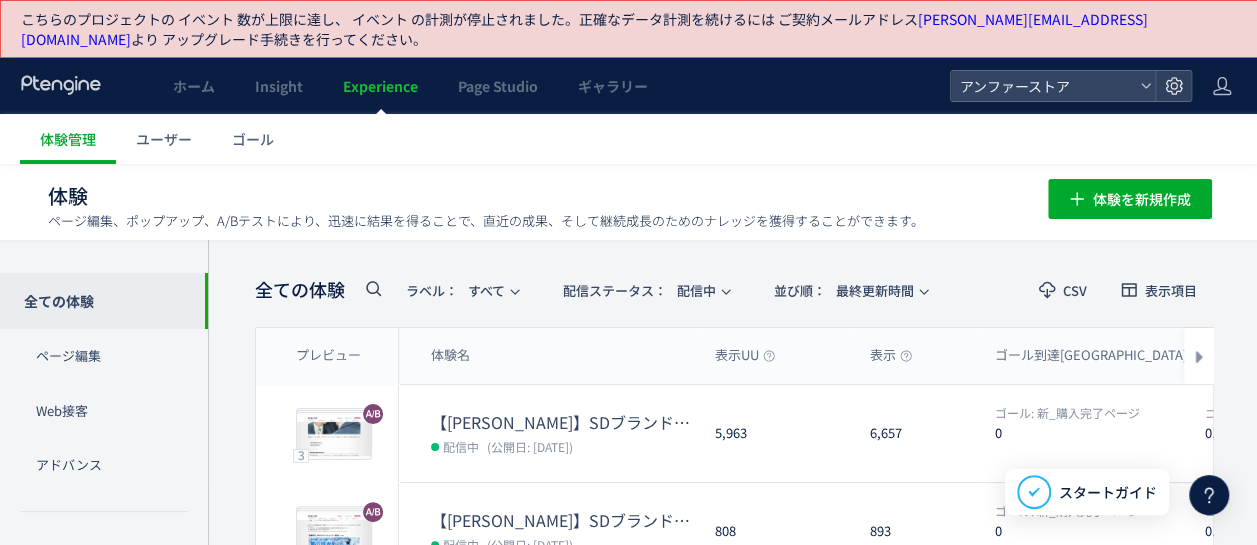 click on "全ての体験 ラベル：  すべて 配信ステータス​：  配信中 並び順：  最終更新時間" at bounding box center (599, 290) 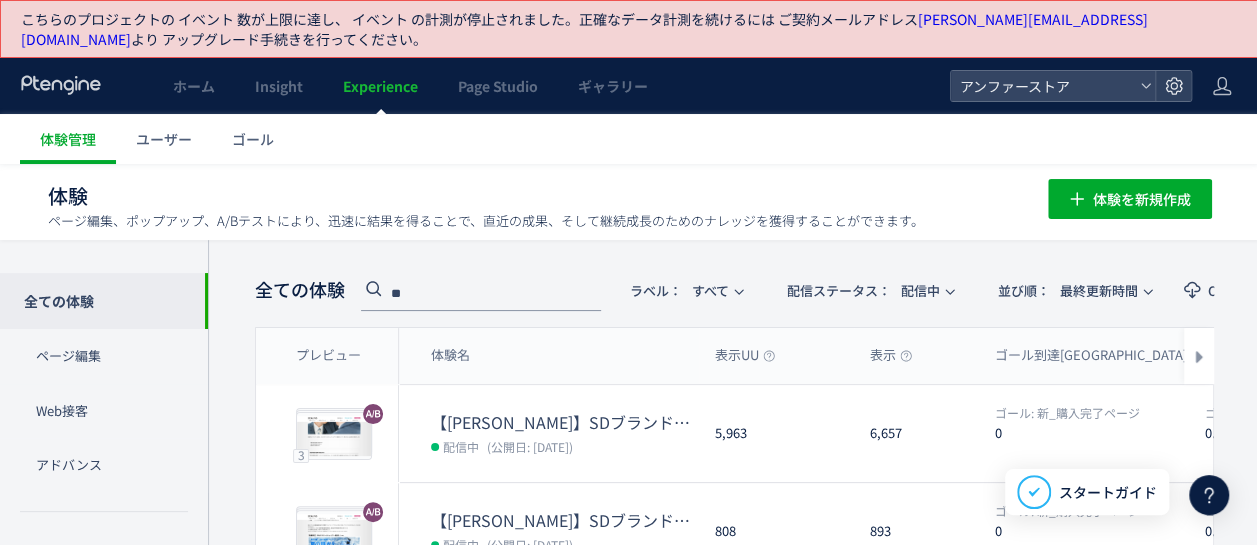 type on "*" 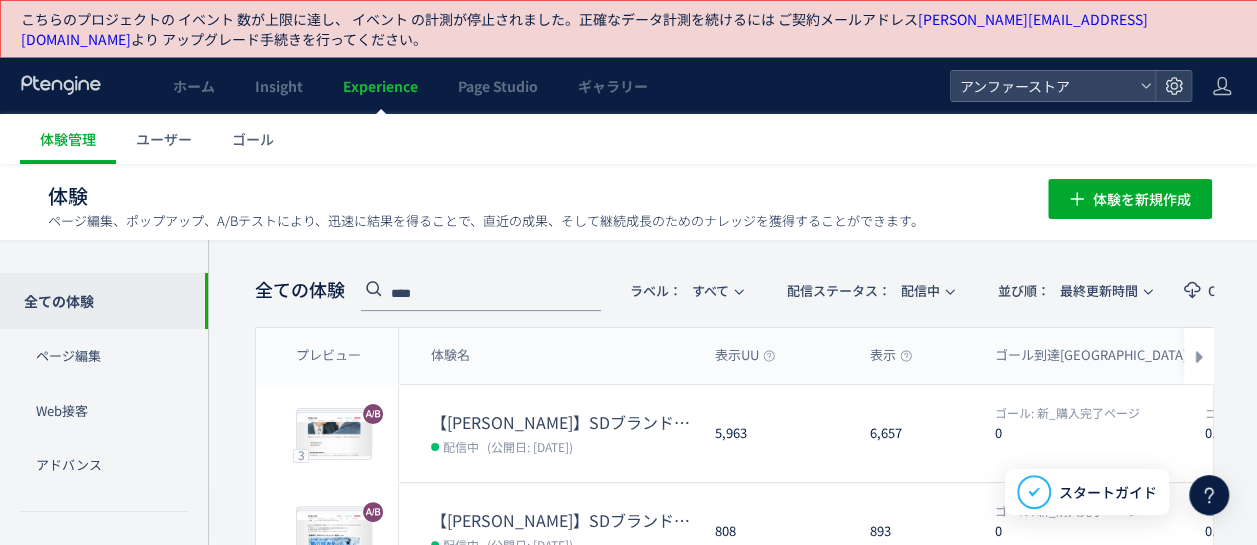 type on "****" 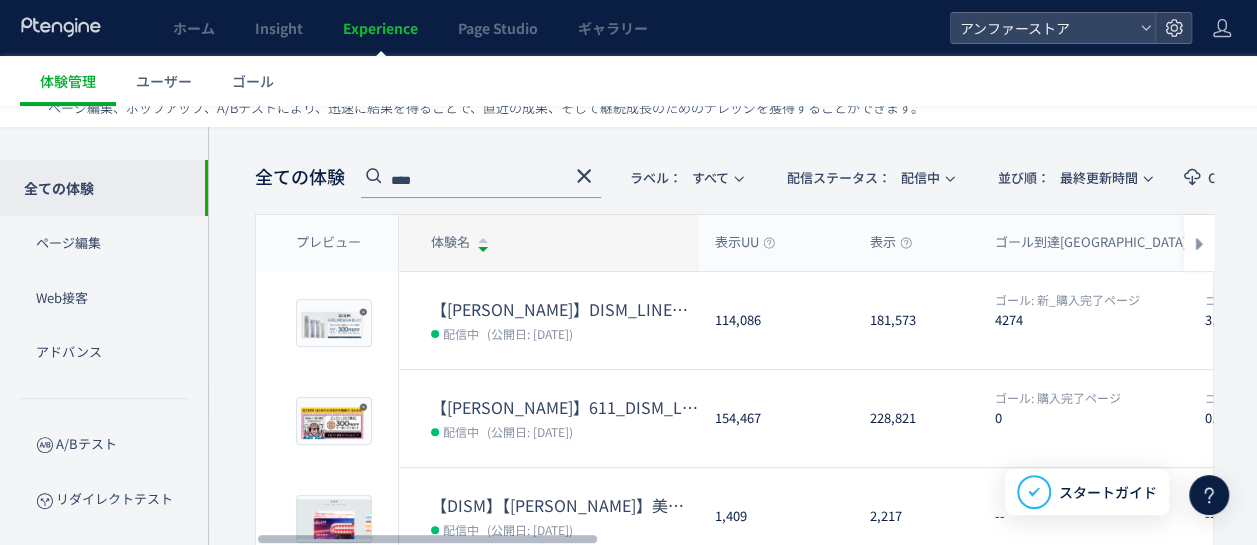scroll, scrollTop: 206, scrollLeft: 0, axis: vertical 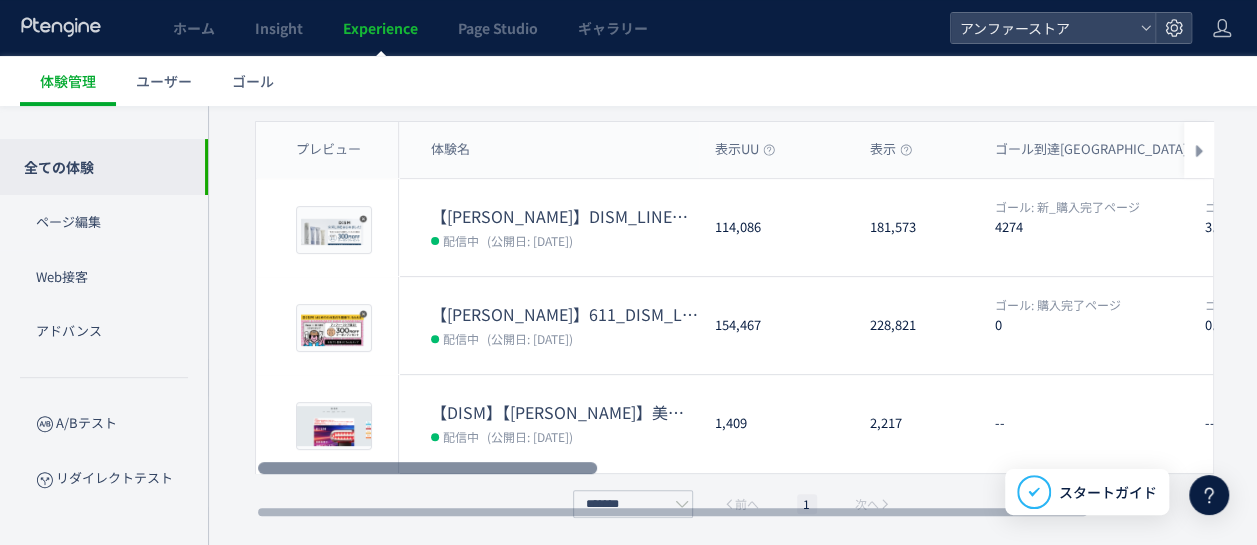 drag, startPoint x: 549, startPoint y: 467, endPoint x: 445, endPoint y: 464, distance: 104.04326 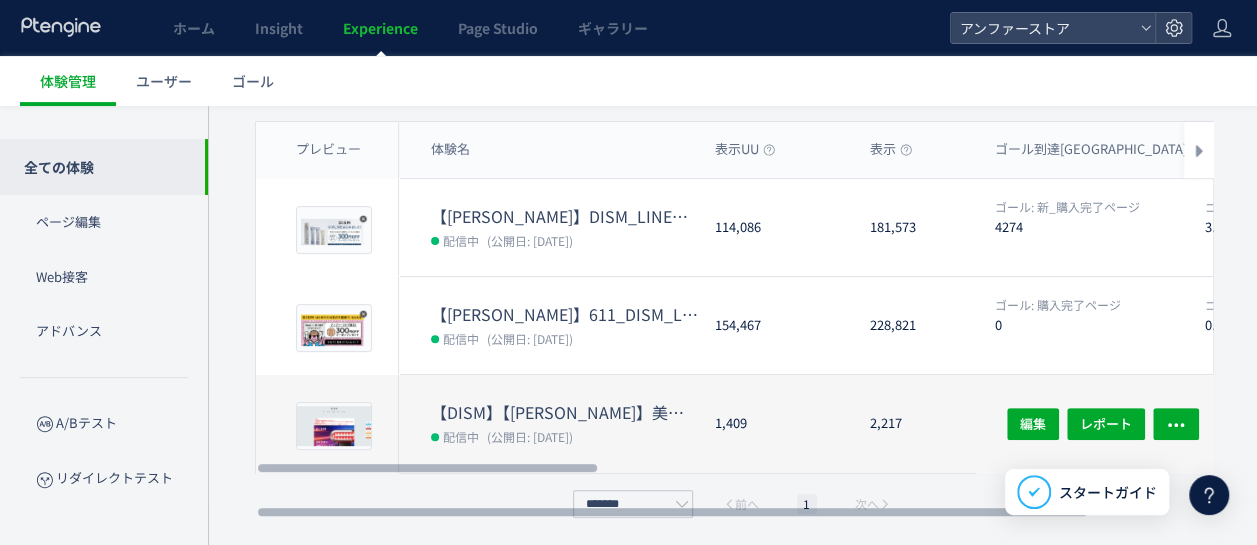 scroll, scrollTop: 0, scrollLeft: 0, axis: both 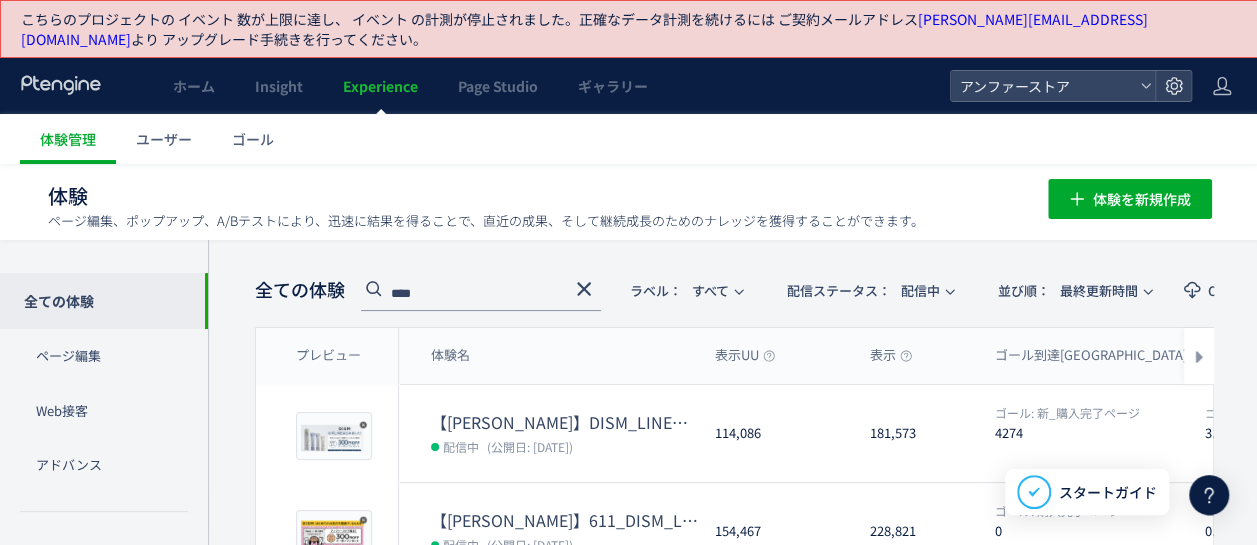 click 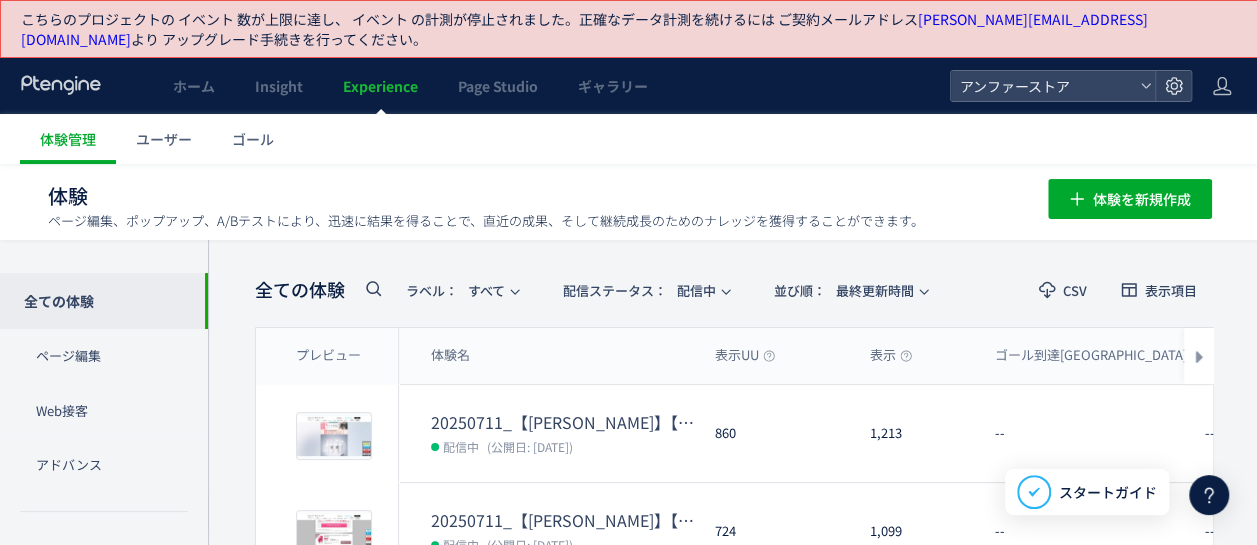 click 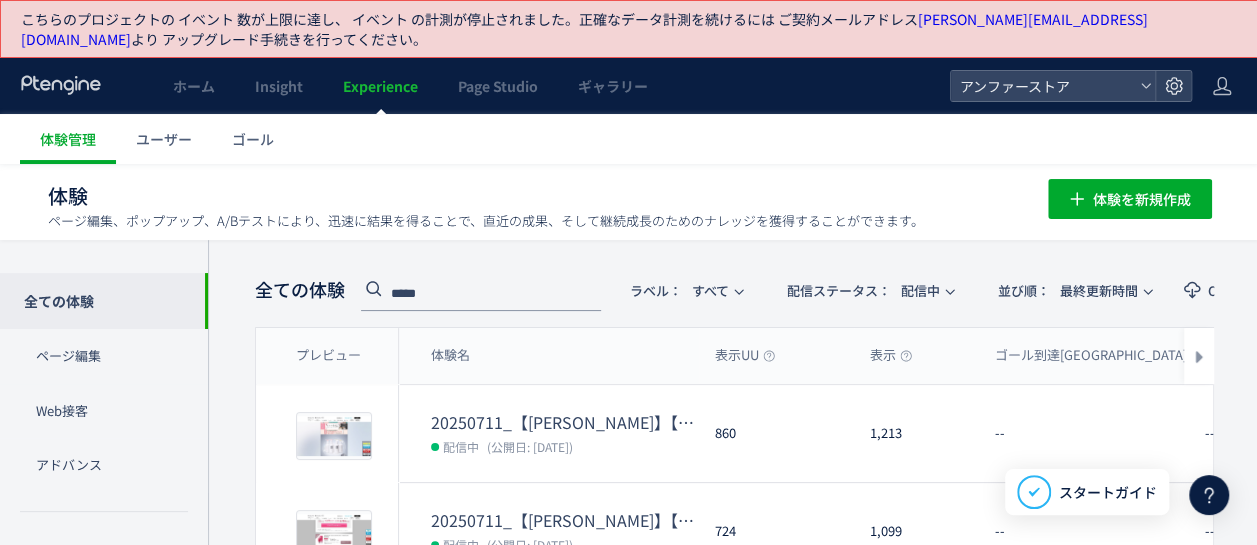 type on "*****" 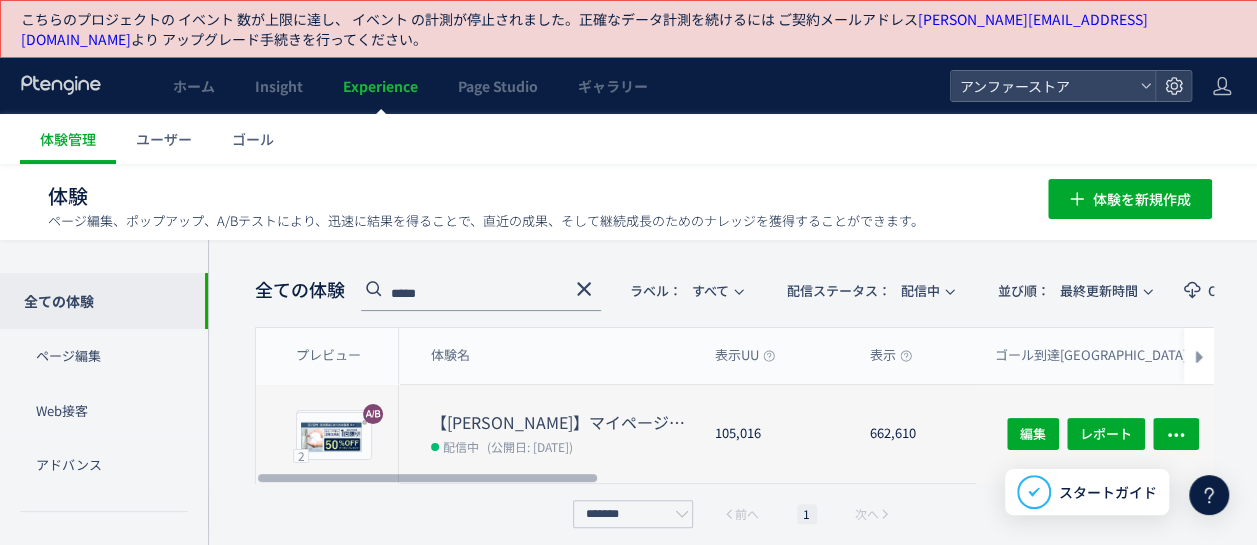 click 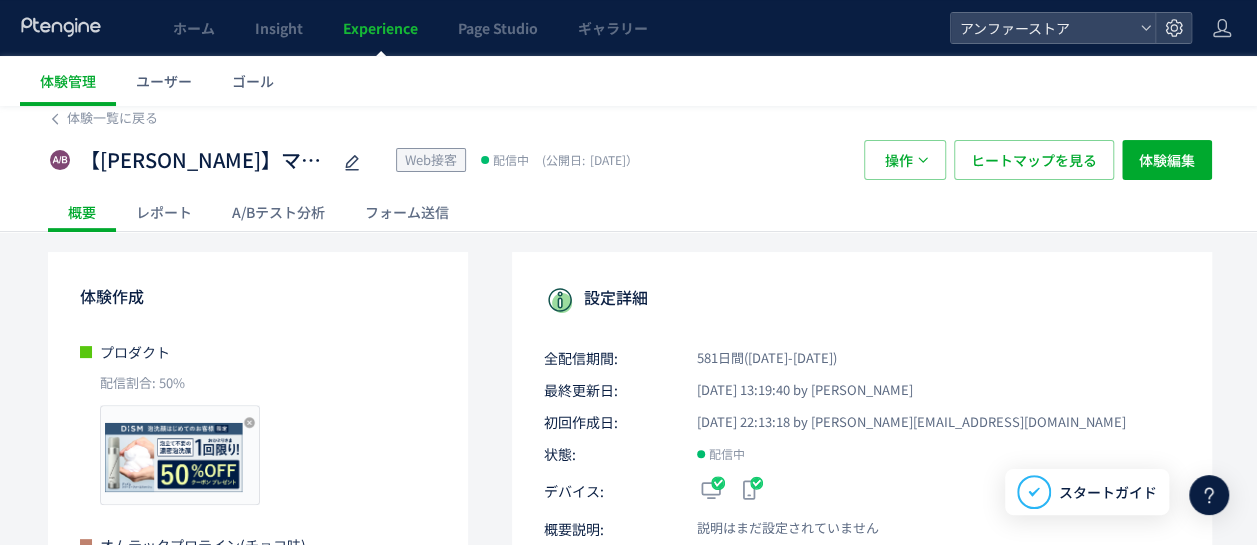 scroll, scrollTop: 100, scrollLeft: 0, axis: vertical 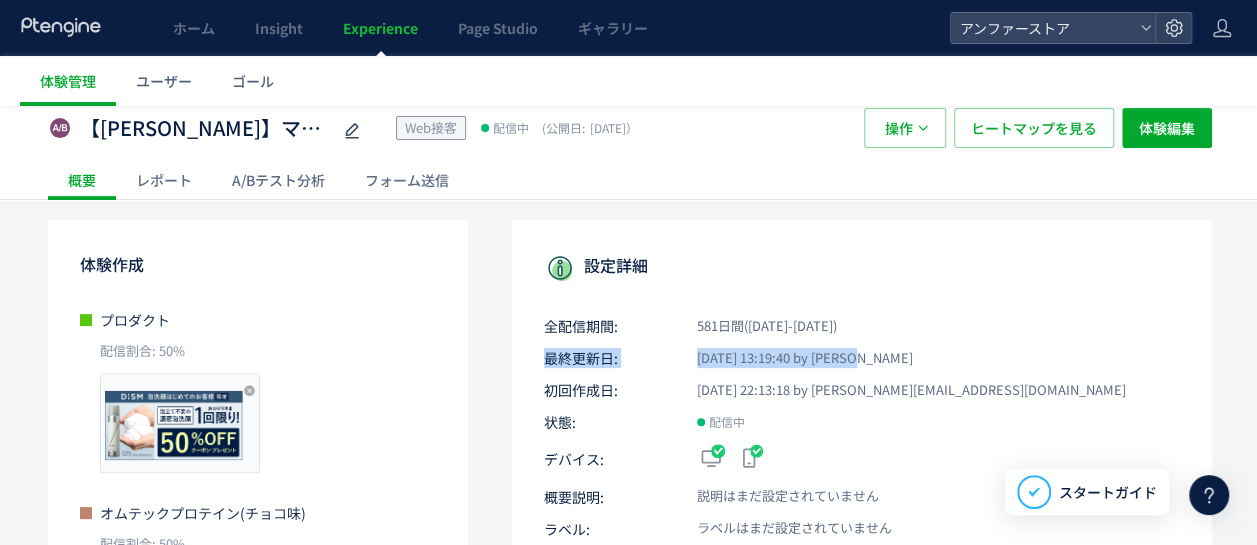drag, startPoint x: 546, startPoint y: 358, endPoint x: 881, endPoint y: 359, distance: 335.0015 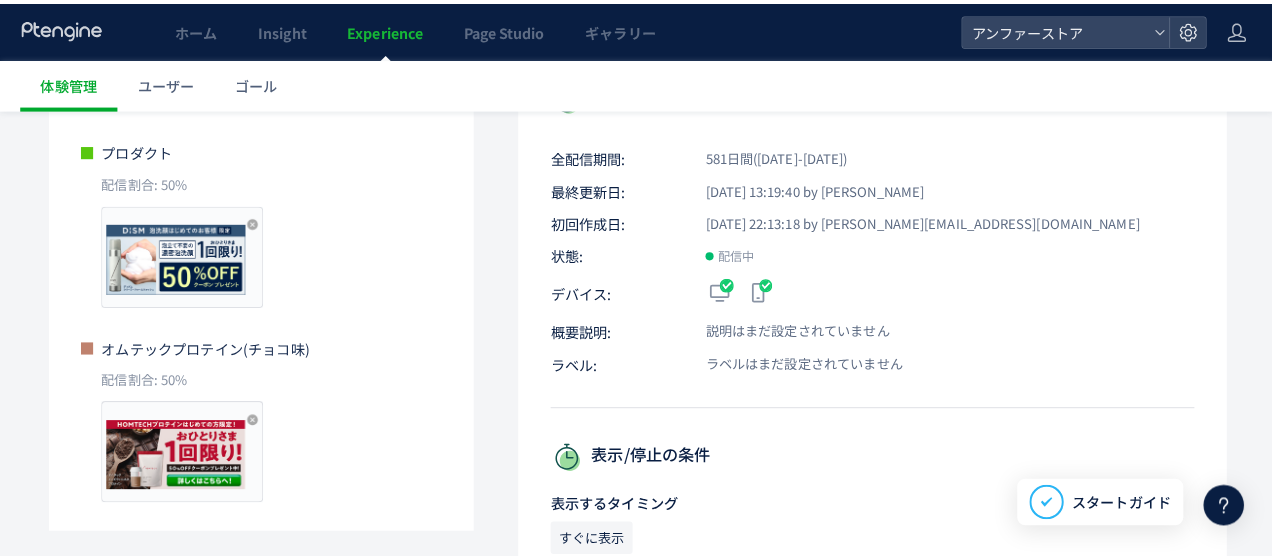 scroll, scrollTop: 300, scrollLeft: 0, axis: vertical 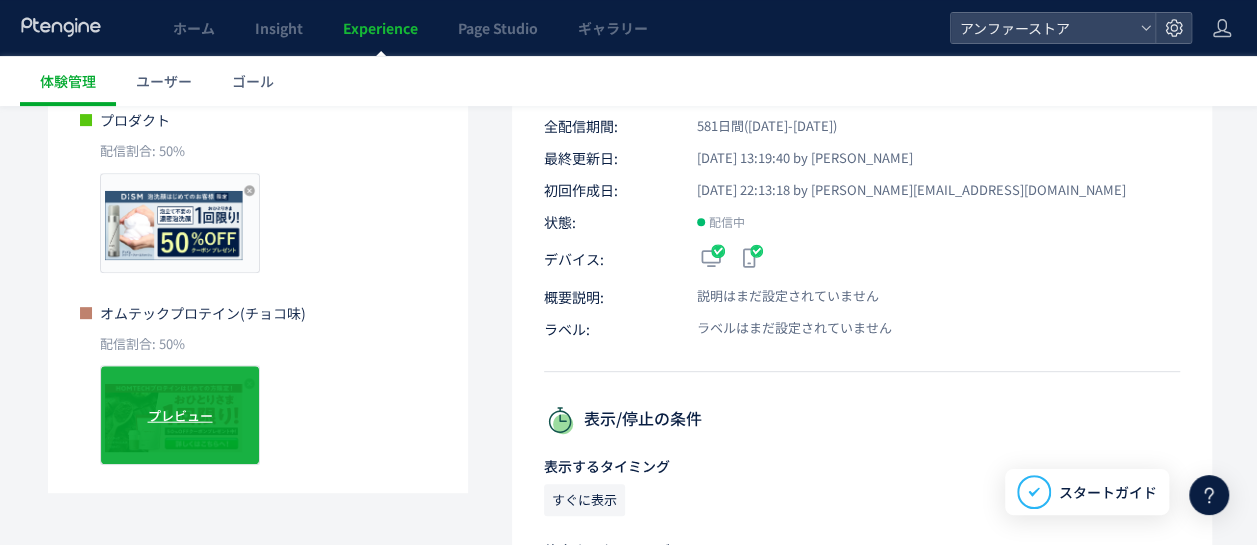 click on "プレビュー" at bounding box center [180, 415] 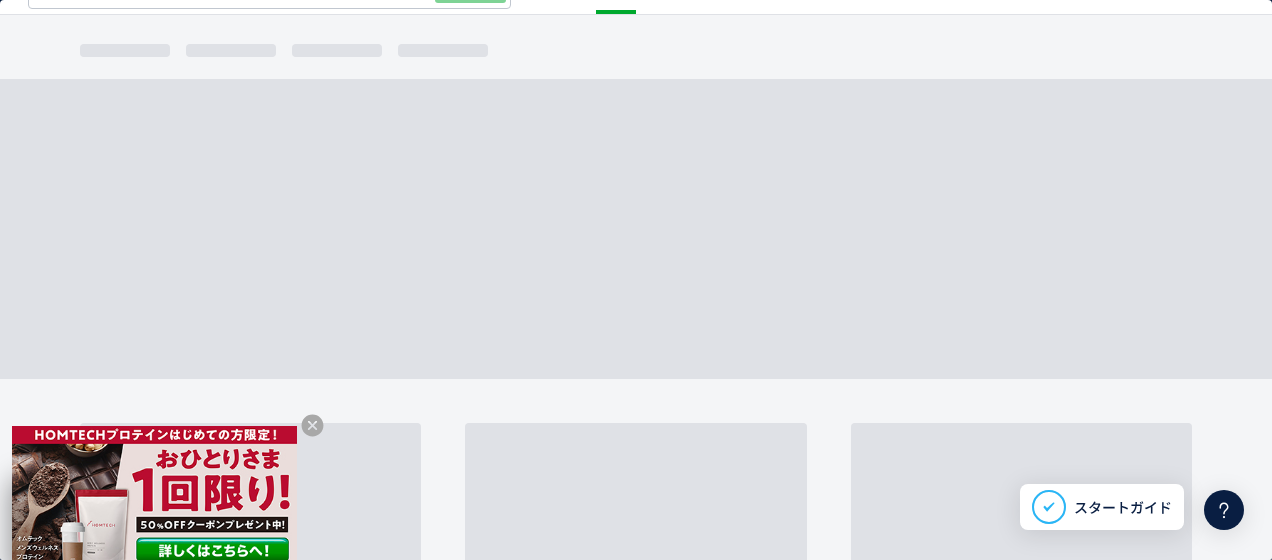 scroll, scrollTop: 0, scrollLeft: 0, axis: both 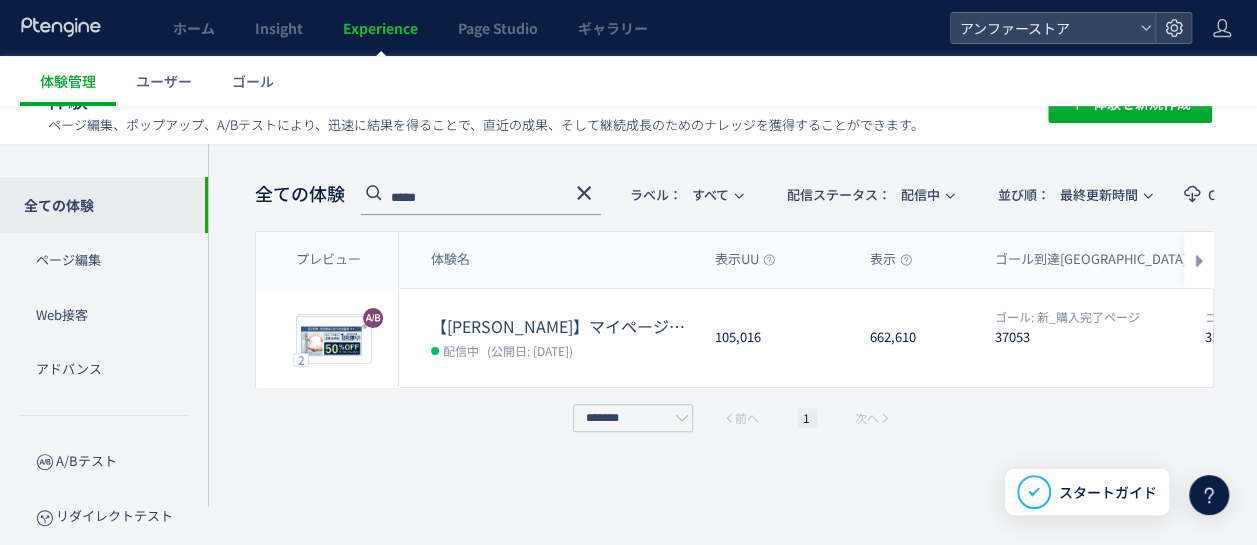 click on "プレビュー" at bounding box center (334, 339) 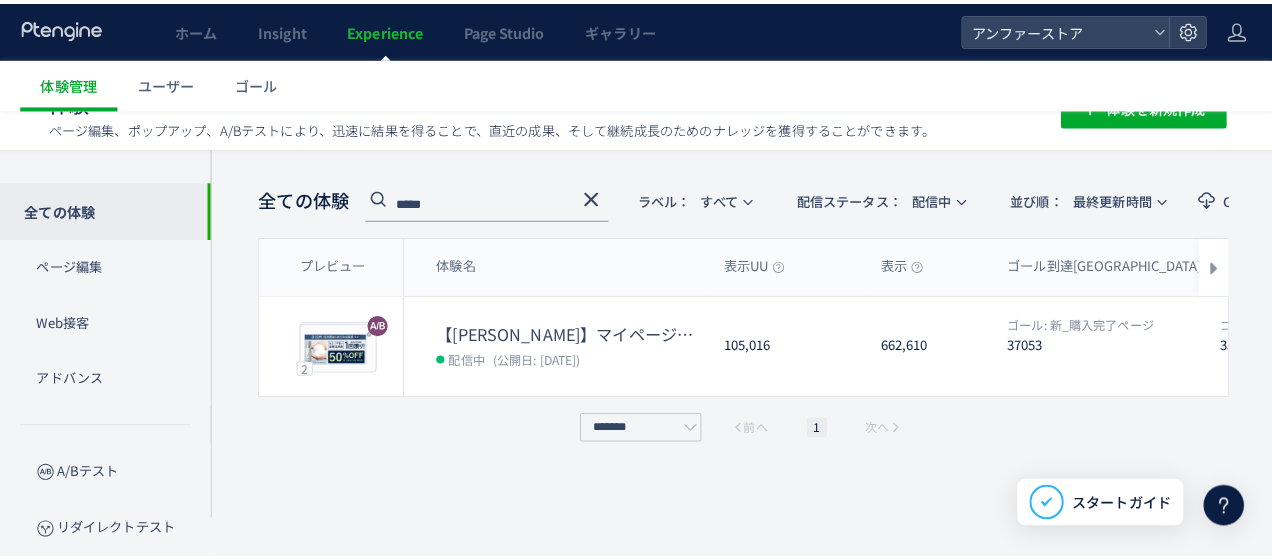 scroll, scrollTop: 80, scrollLeft: 0, axis: vertical 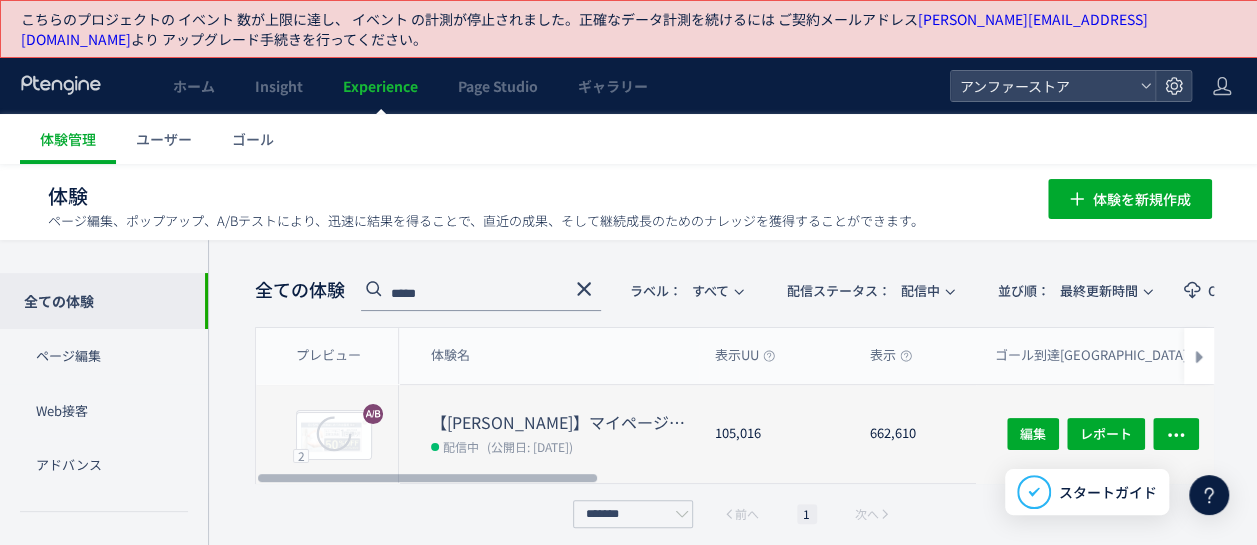 click on "【[PERSON_NAME]】マイページ（オムテック）" at bounding box center (565, 422) 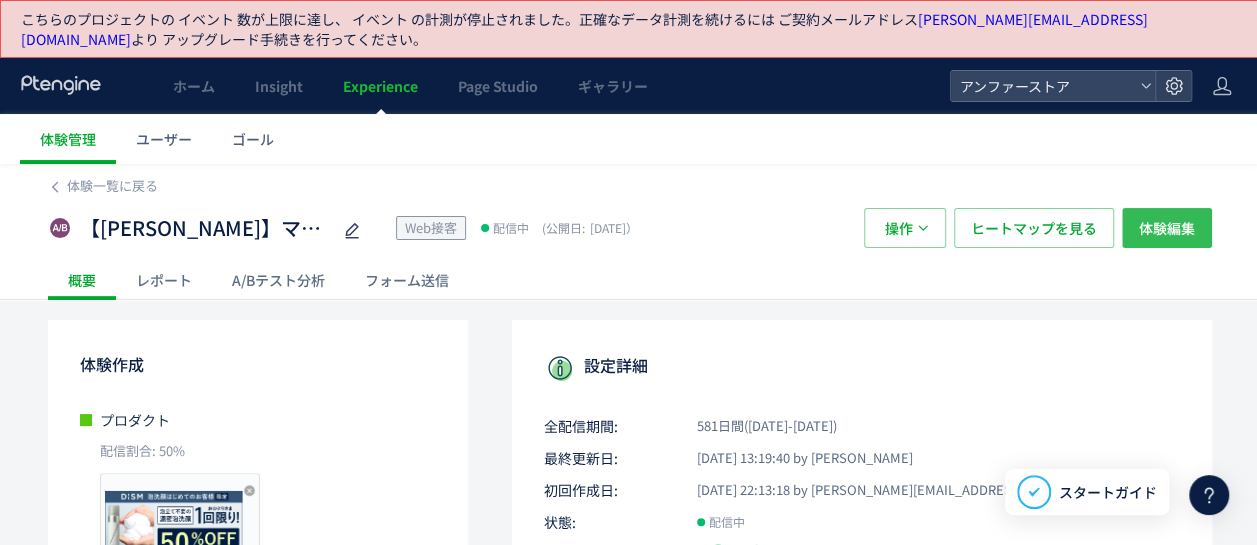 click on "体験編集" at bounding box center [1167, 228] 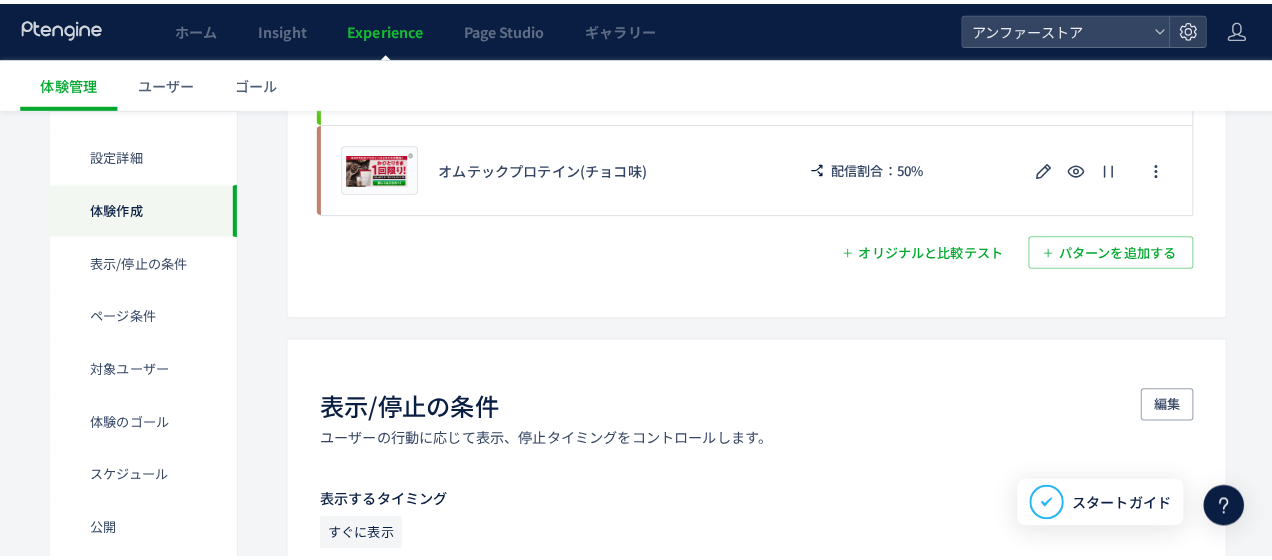 scroll, scrollTop: 500, scrollLeft: 0, axis: vertical 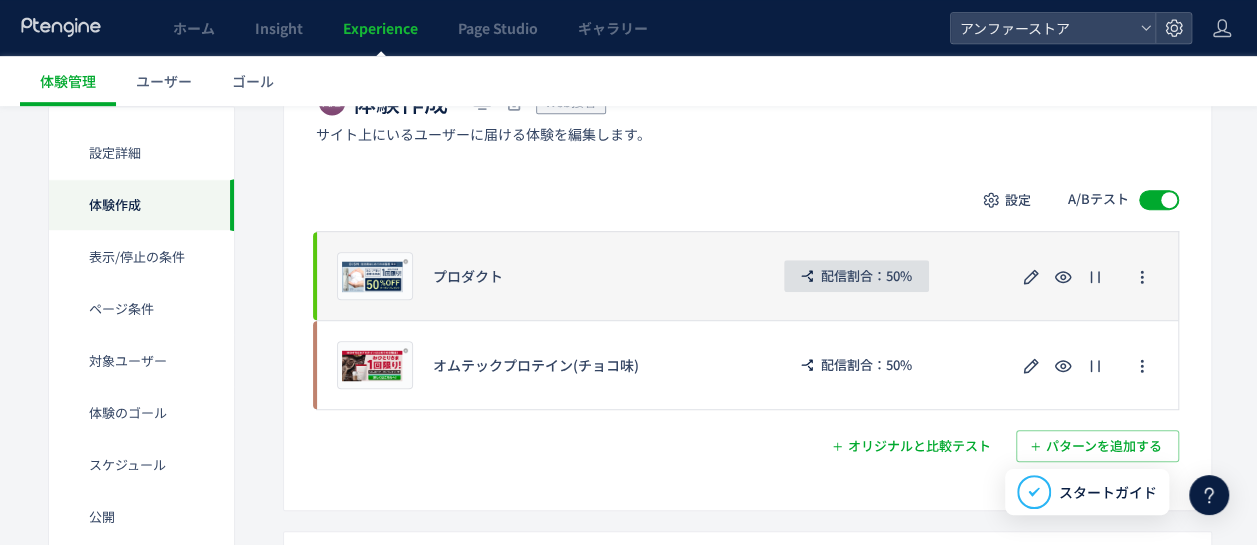 click on "配信割合：50%" at bounding box center (866, 276) 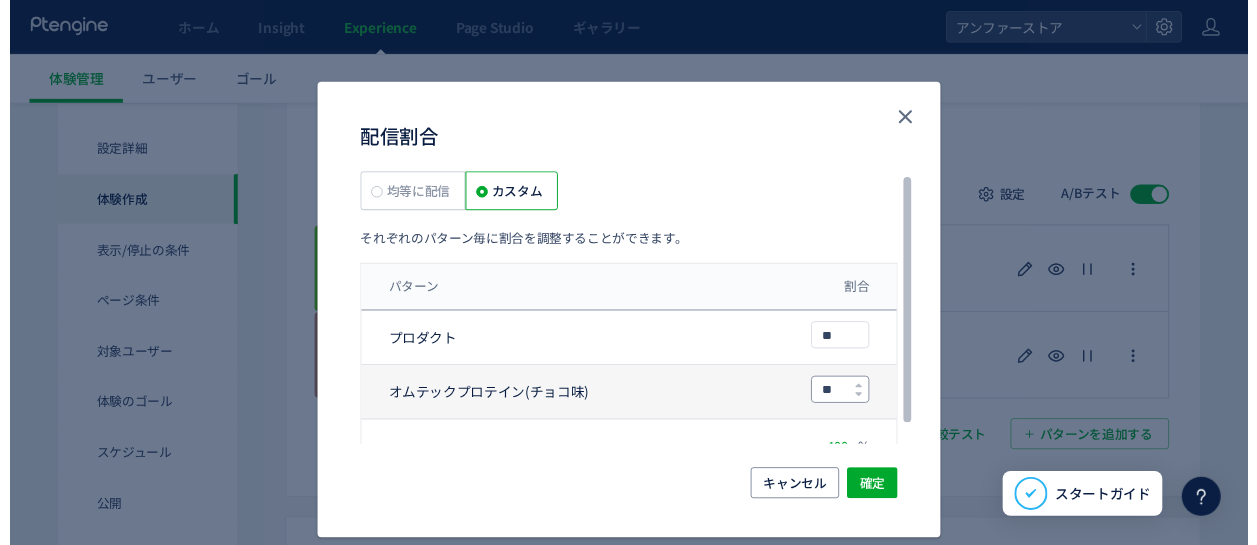 scroll, scrollTop: 30, scrollLeft: 0, axis: vertical 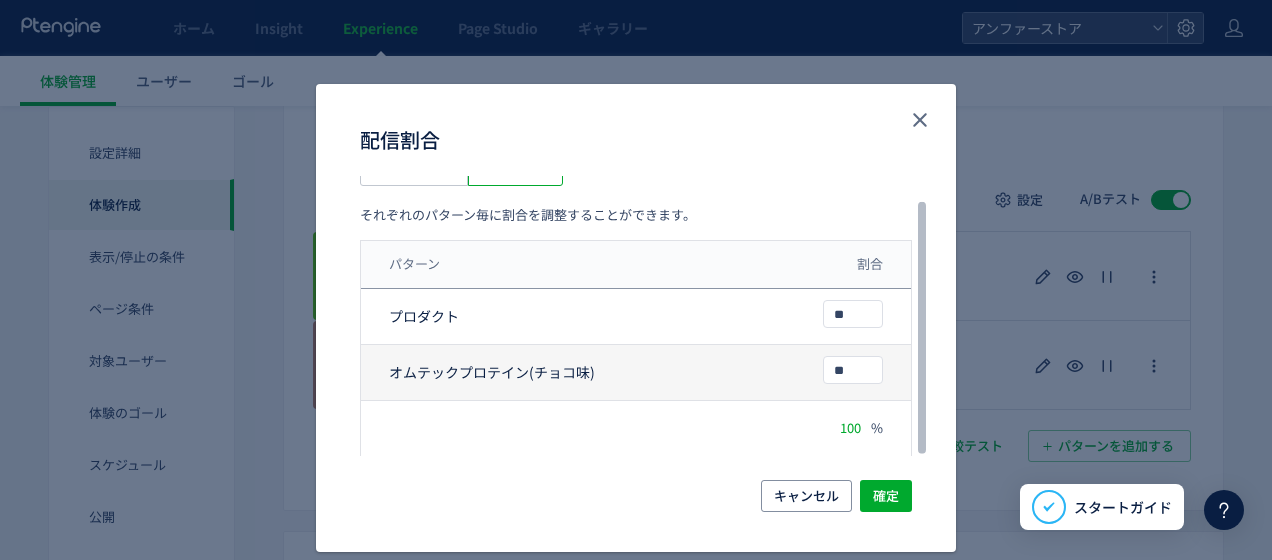 click on "オムテックプロテイン(チョコ味) **" 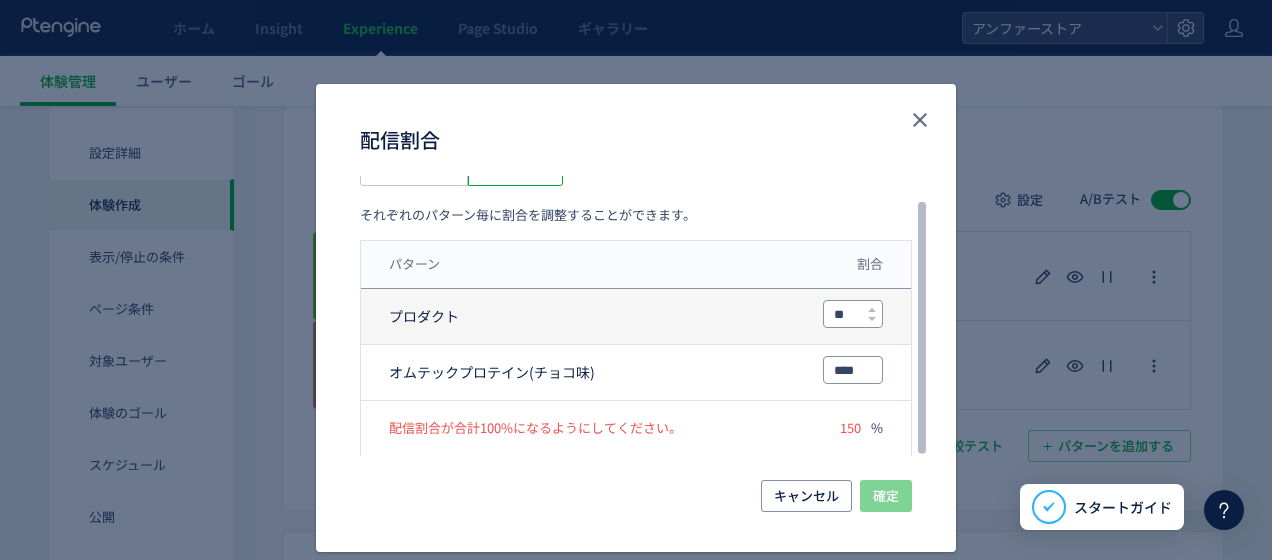 type on "***" 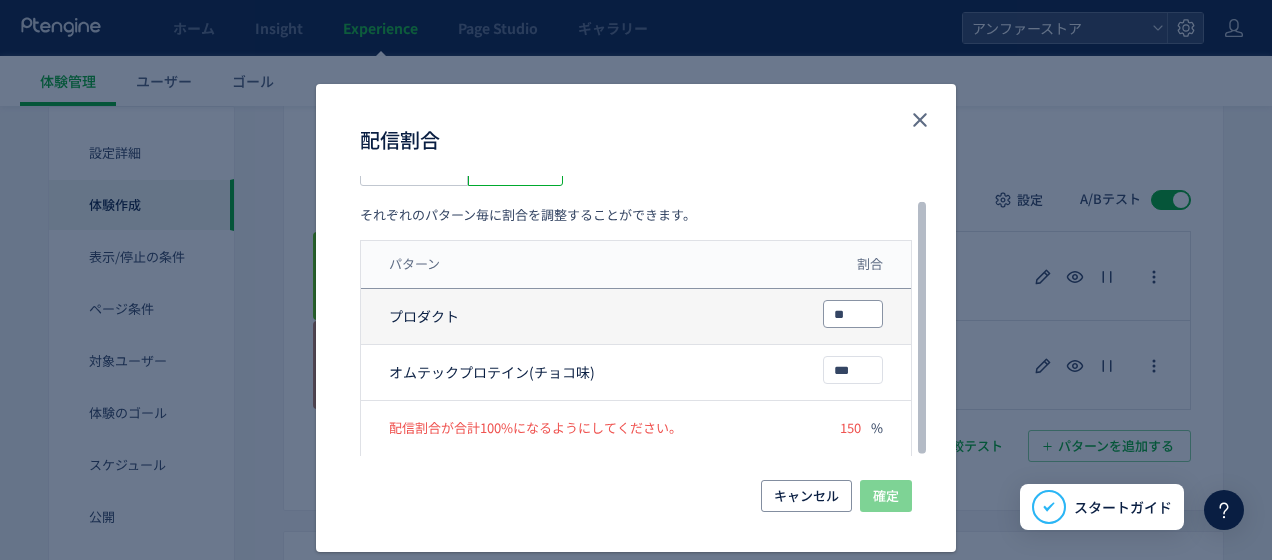 drag, startPoint x: 832, startPoint y: 317, endPoint x: 784, endPoint y: 318, distance: 48.010414 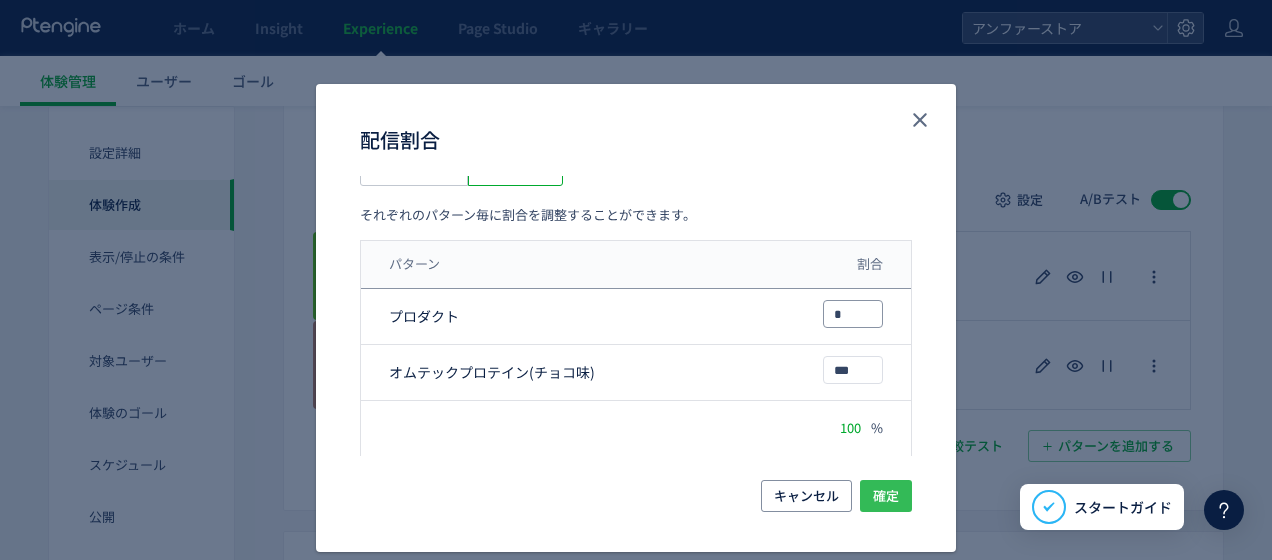 type on "*" 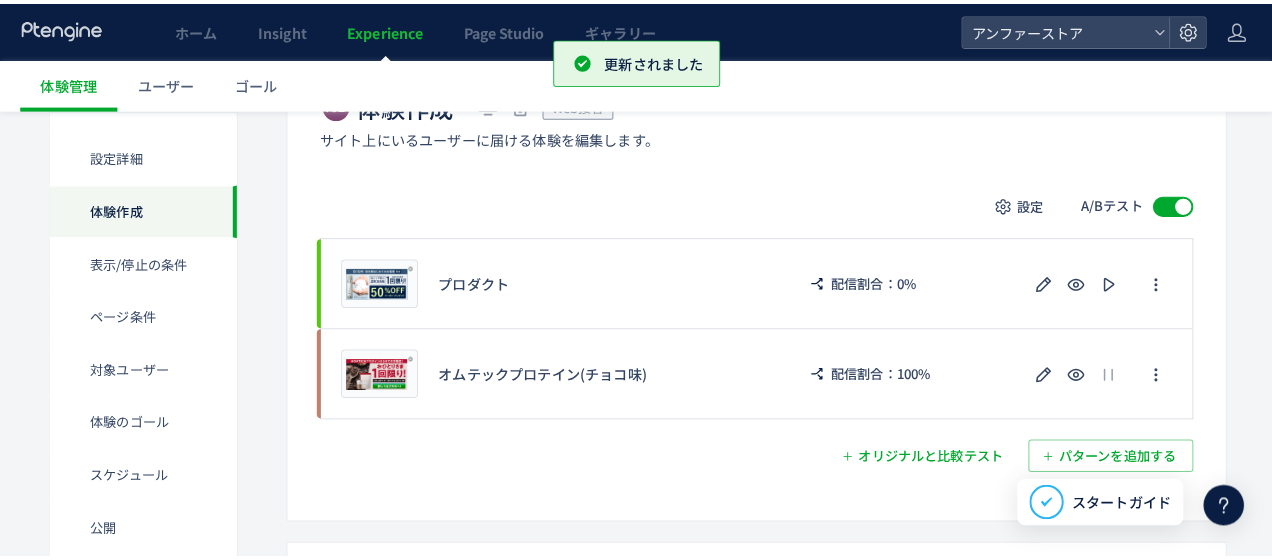scroll, scrollTop: 120, scrollLeft: 0, axis: vertical 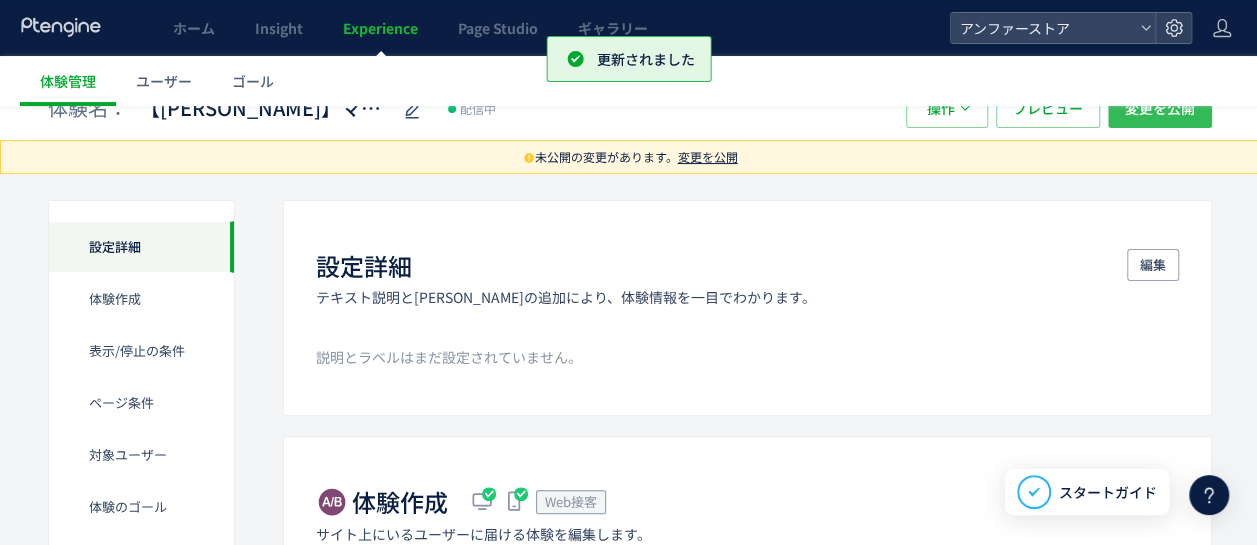 click on "変更を公開" at bounding box center (1160, 108) 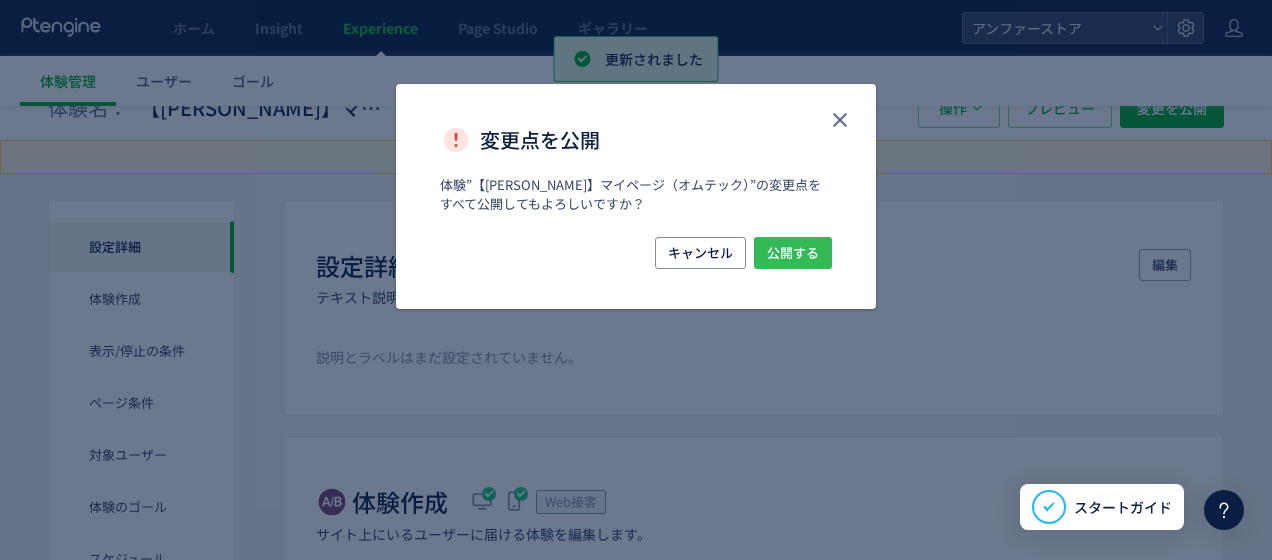 click on "公開する" at bounding box center (793, 253) 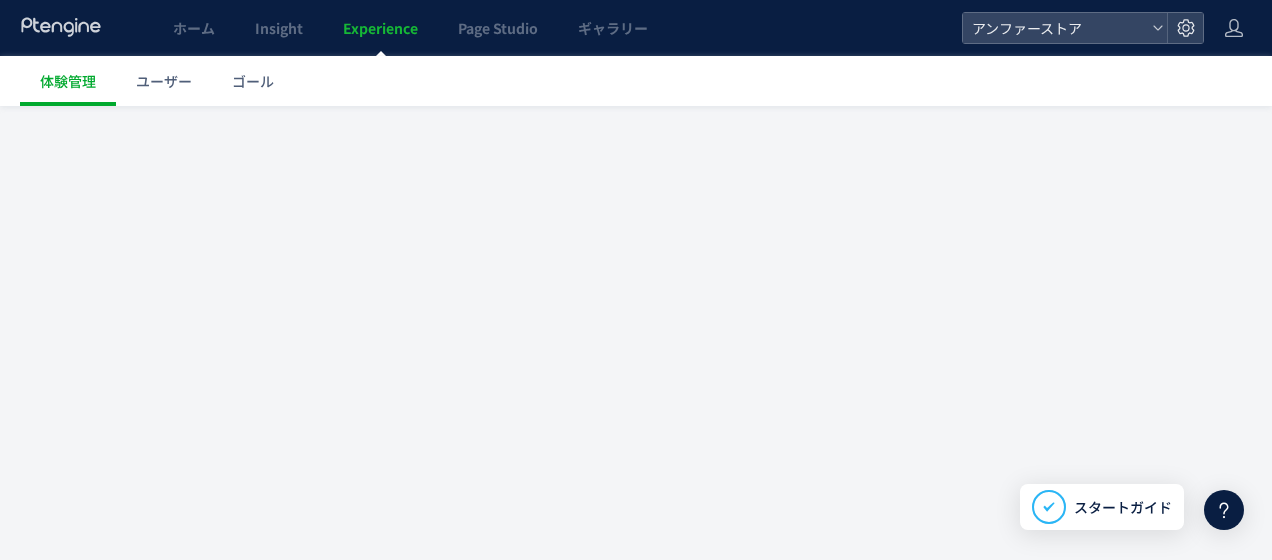 scroll, scrollTop: 0, scrollLeft: 0, axis: both 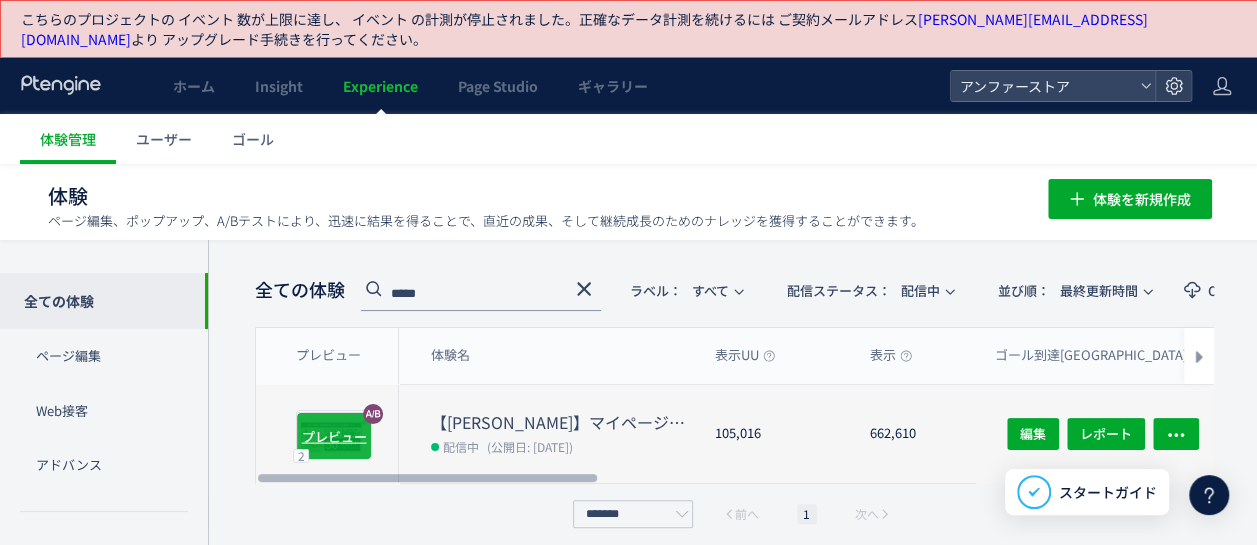 drag, startPoint x: 700, startPoint y: 455, endPoint x: 338, endPoint y: 425, distance: 363.24097 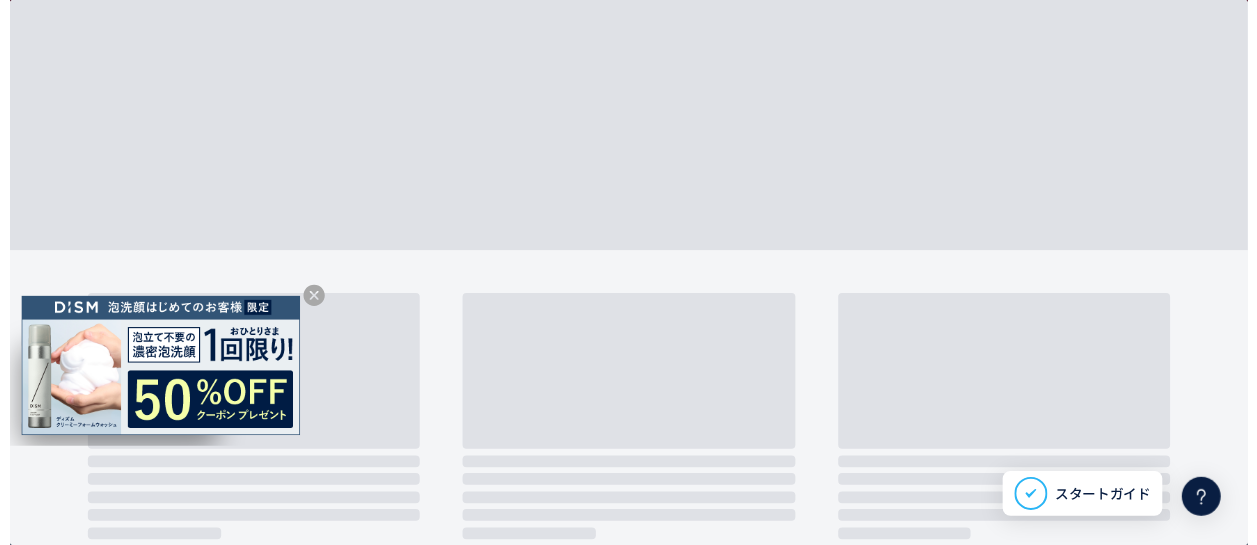 scroll, scrollTop: 0, scrollLeft: 0, axis: both 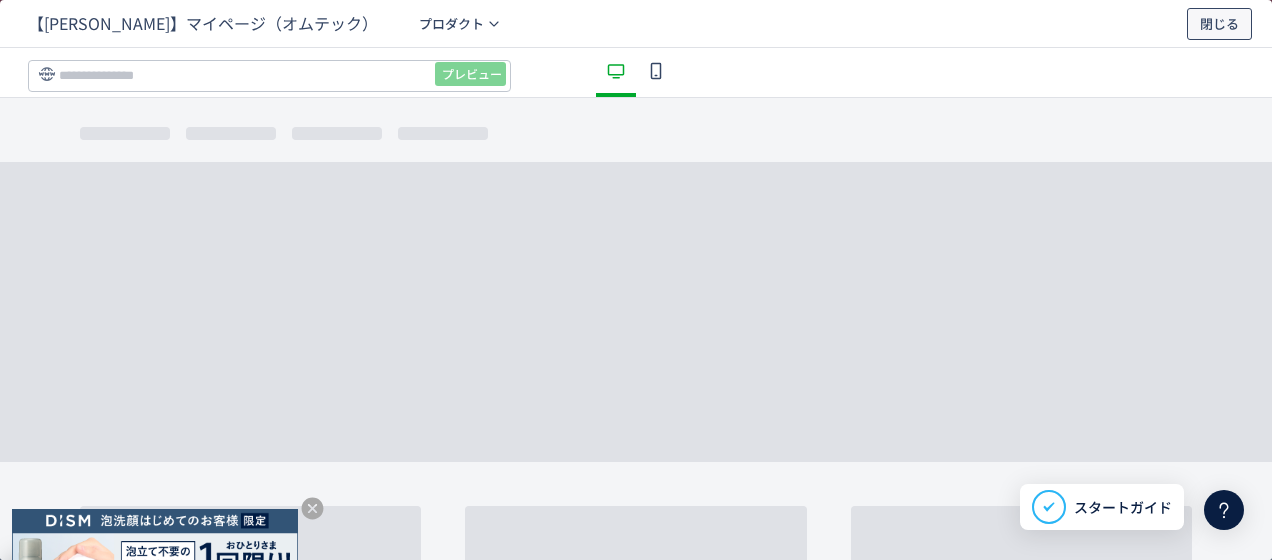 click on "閉じる" at bounding box center (1219, 24) 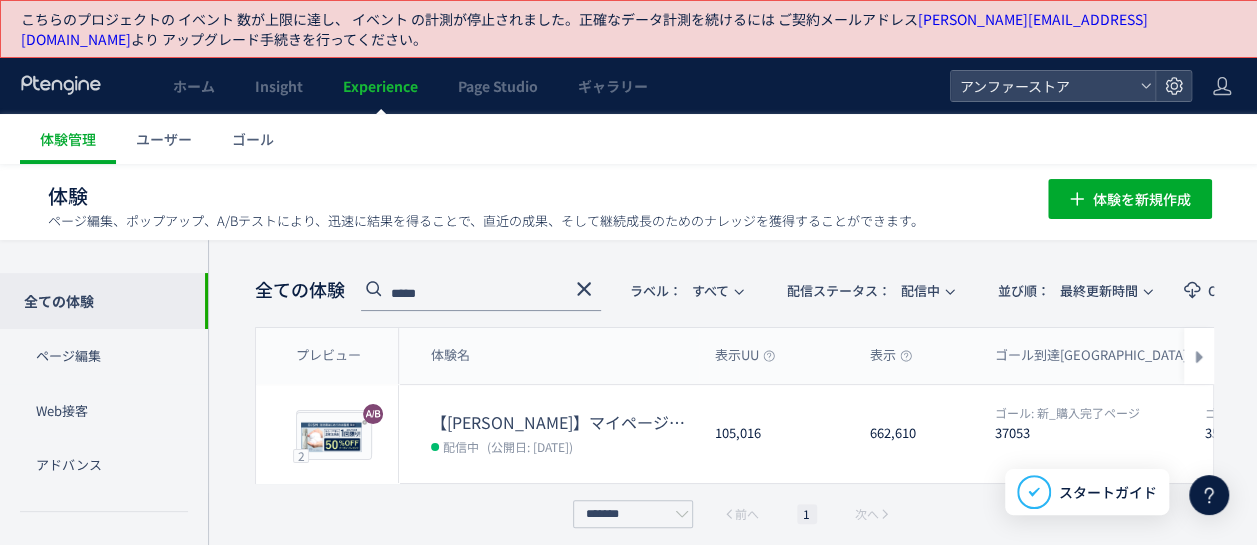 scroll, scrollTop: 96, scrollLeft: 0, axis: vertical 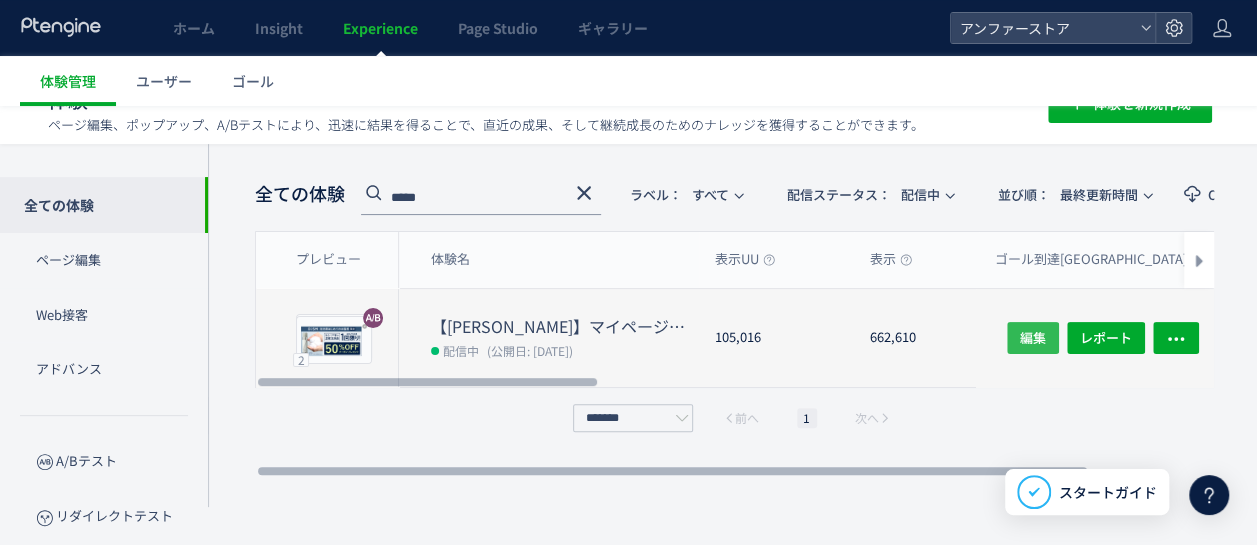 click on "編集" at bounding box center (1033, 338) 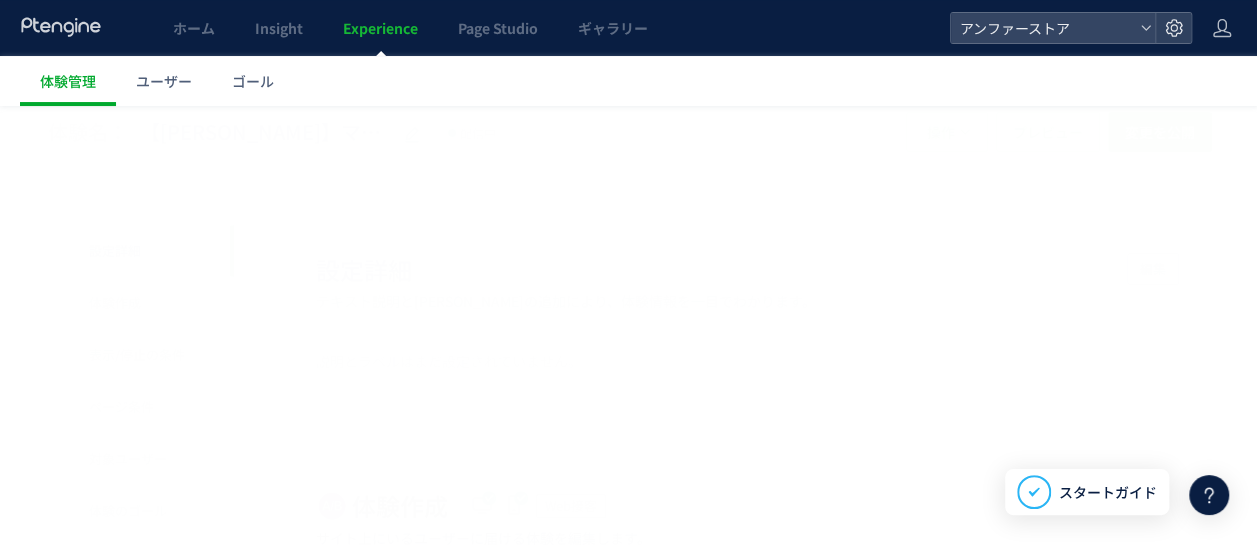 scroll, scrollTop: 0, scrollLeft: 0, axis: both 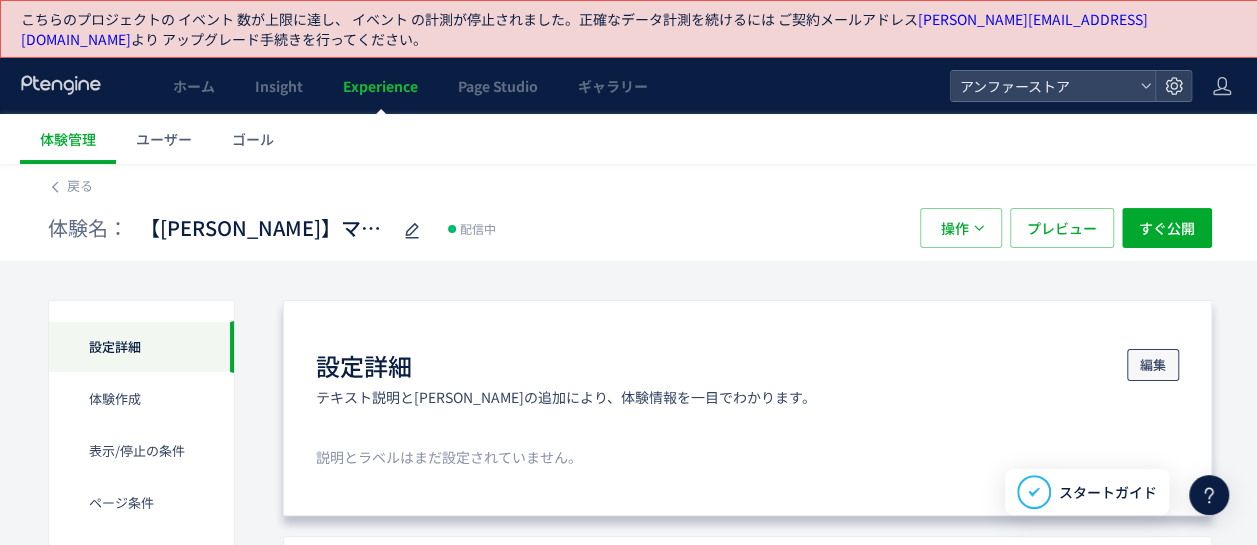 click on "編集" at bounding box center (1153, 365) 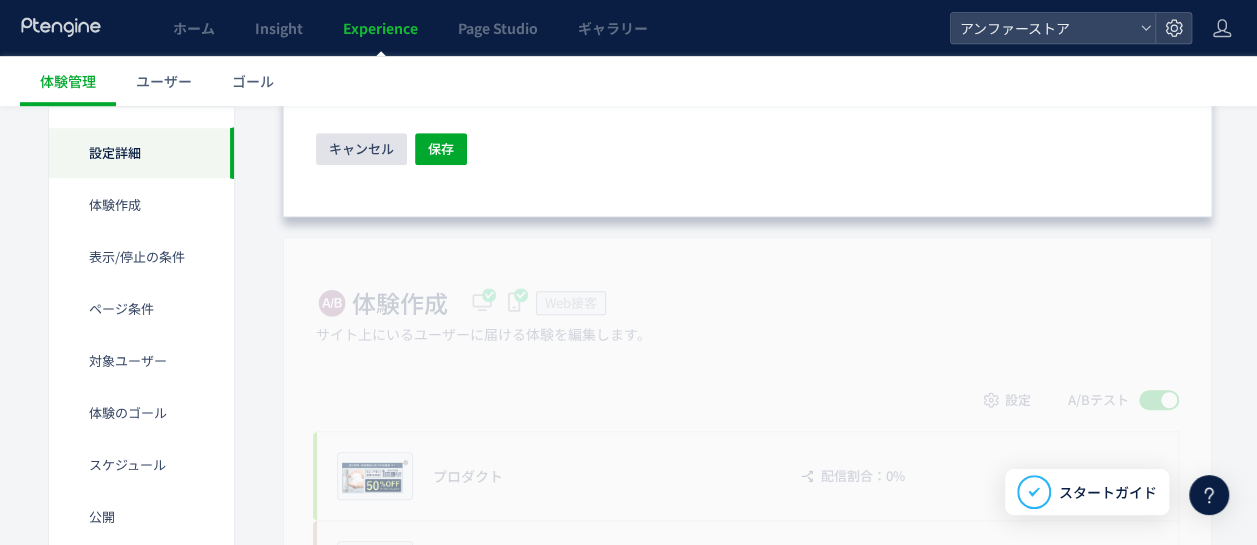 click on "キャンセル" at bounding box center (361, 149) 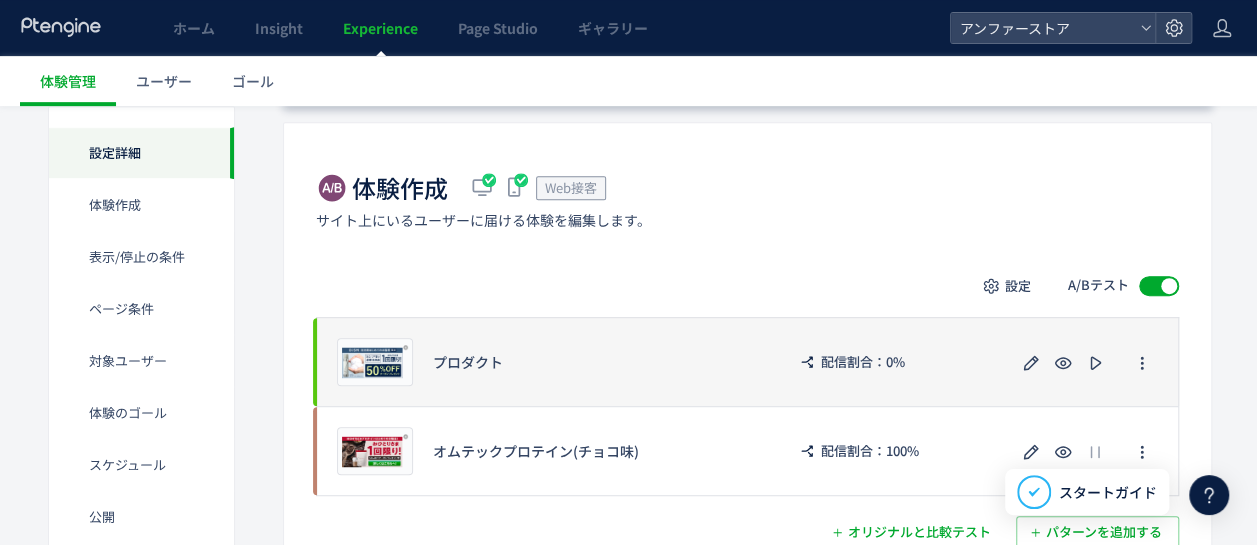 scroll, scrollTop: 423, scrollLeft: 0, axis: vertical 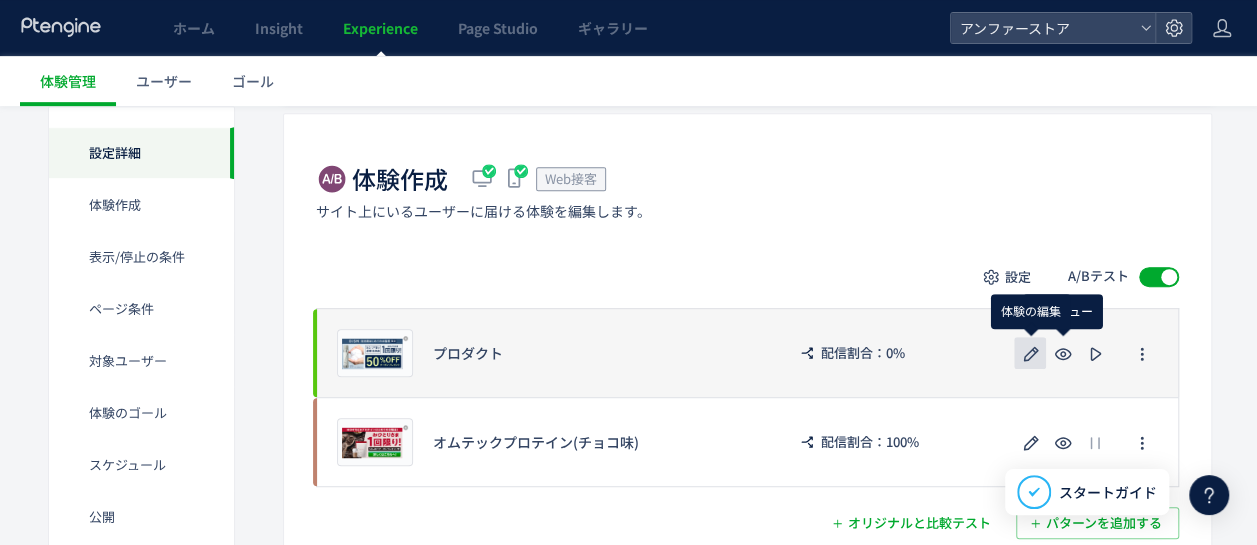 click 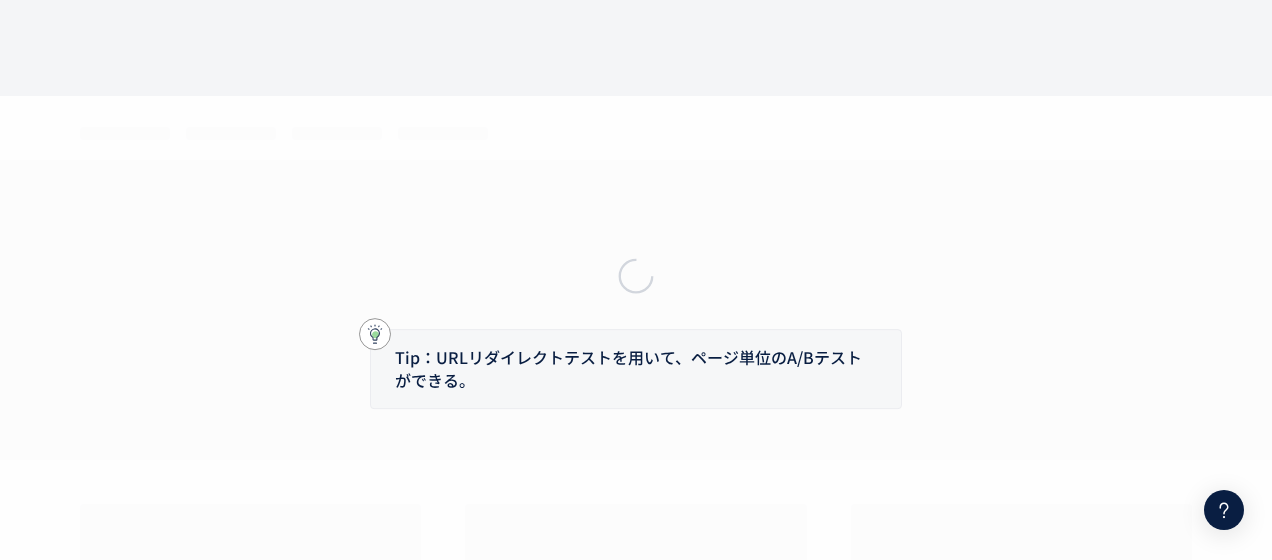 scroll, scrollTop: 0, scrollLeft: 0, axis: both 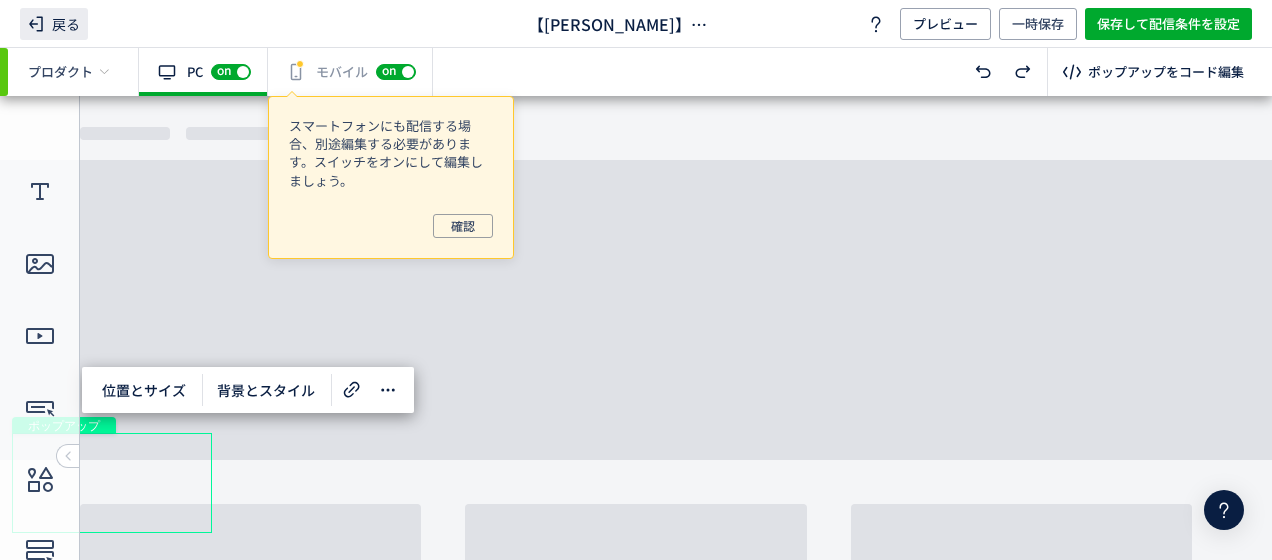 click on "戻る" at bounding box center [54, 24] 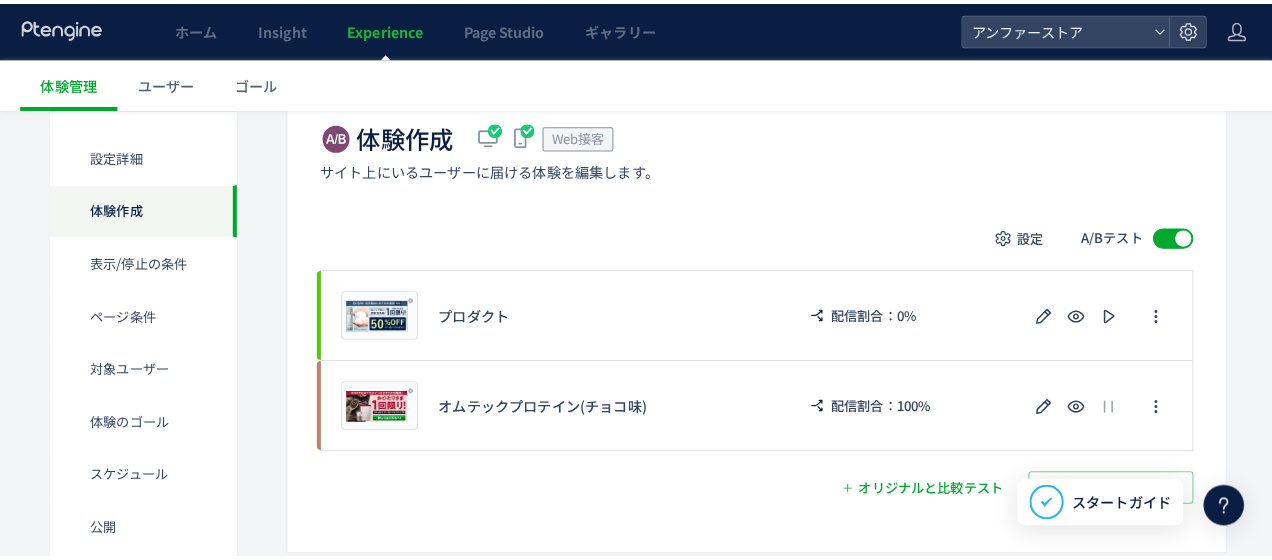 scroll, scrollTop: 500, scrollLeft: 0, axis: vertical 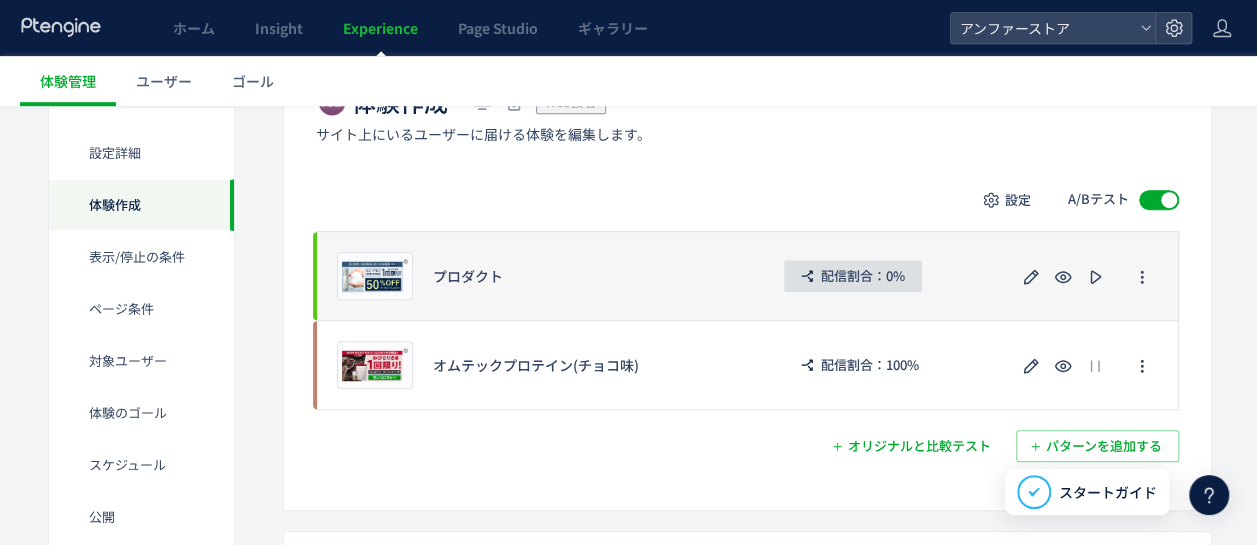 click on "配信割合：0%" at bounding box center [863, 276] 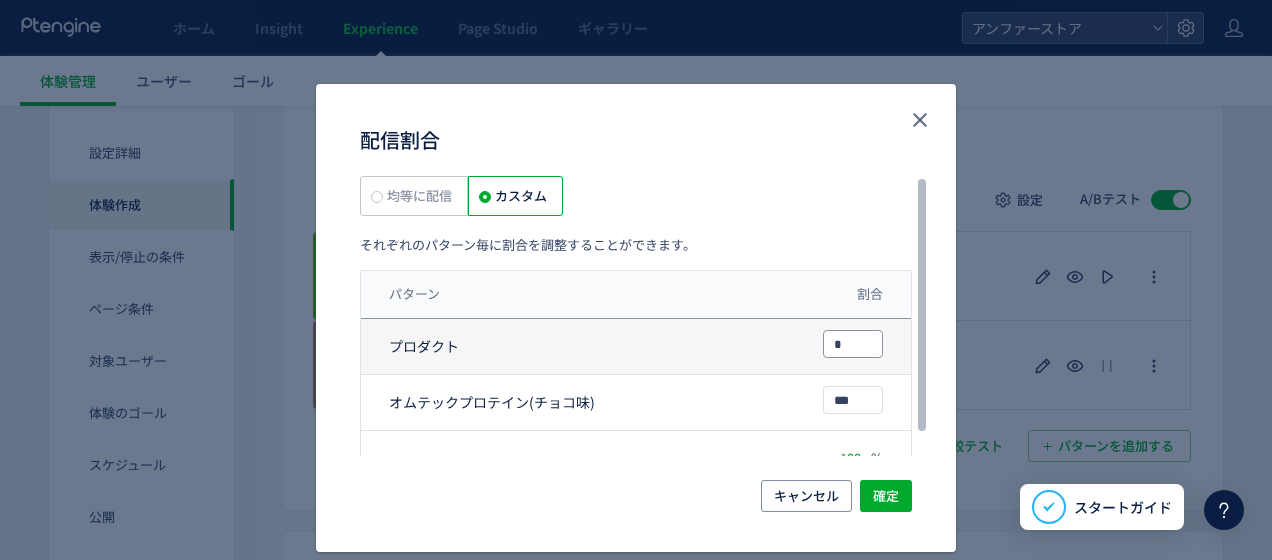 drag, startPoint x: 838, startPoint y: 350, endPoint x: 741, endPoint y: 352, distance: 97.020615 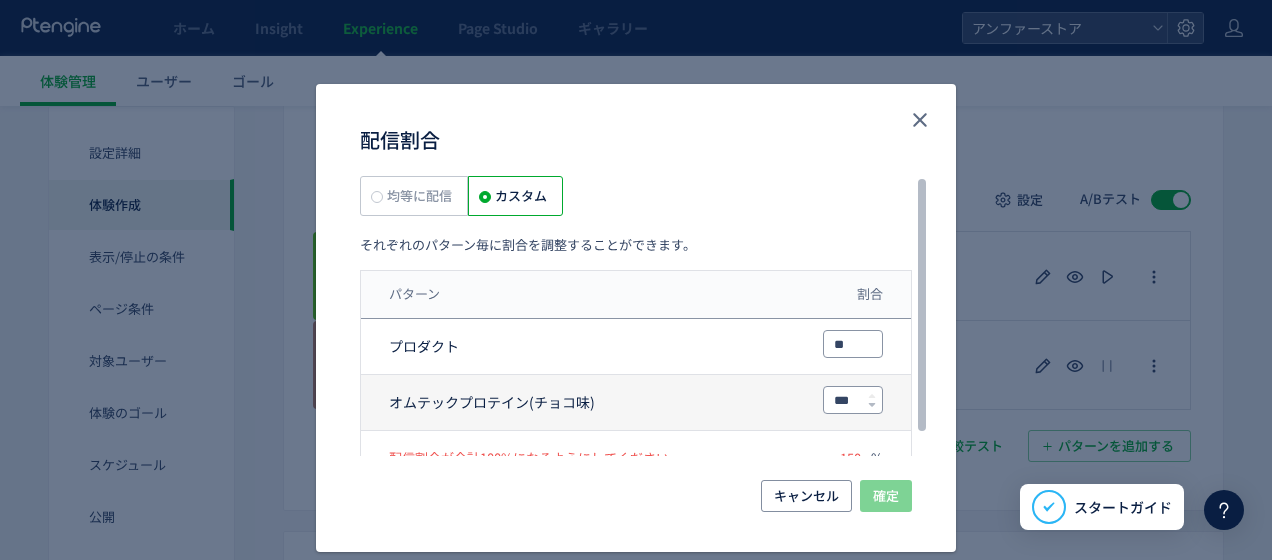 type on "**" 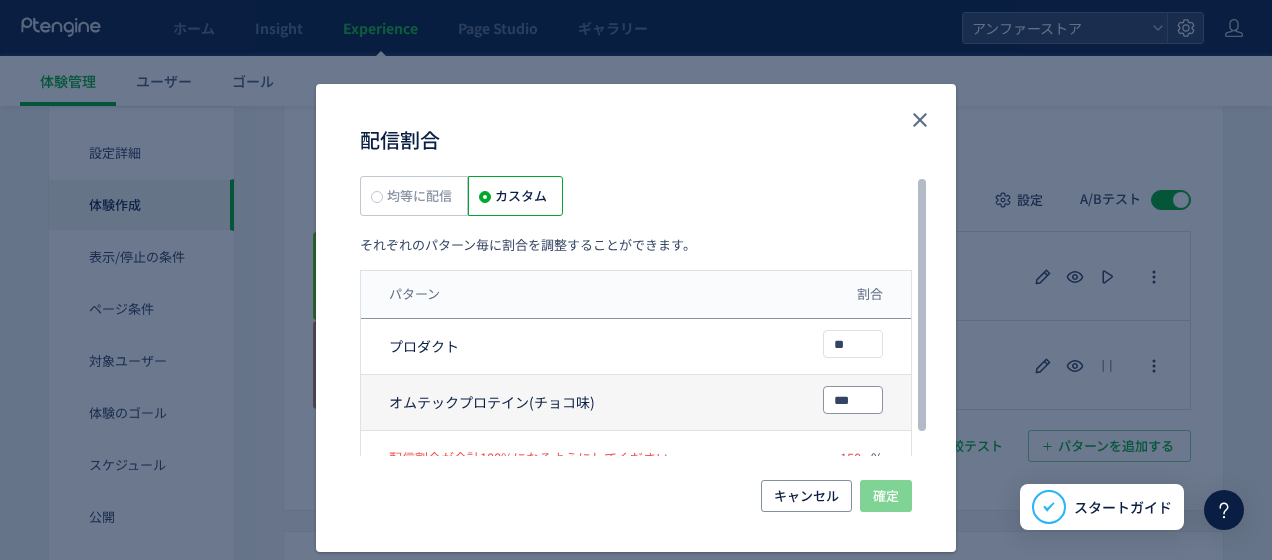 drag, startPoint x: 840, startPoint y: 398, endPoint x: 810, endPoint y: 399, distance: 30.016663 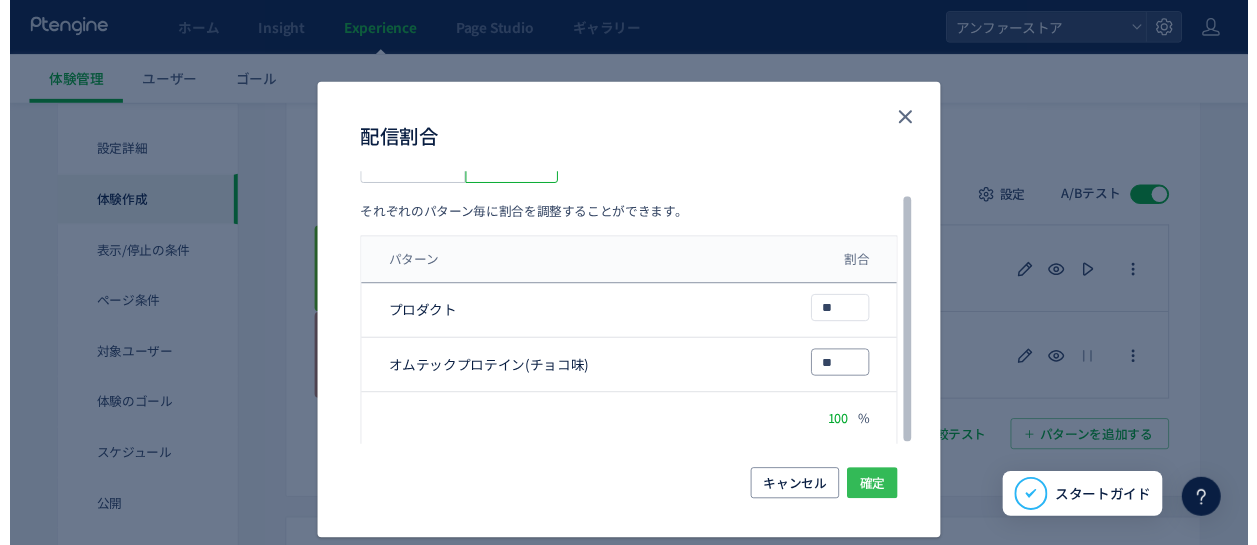 scroll, scrollTop: 30, scrollLeft: 0, axis: vertical 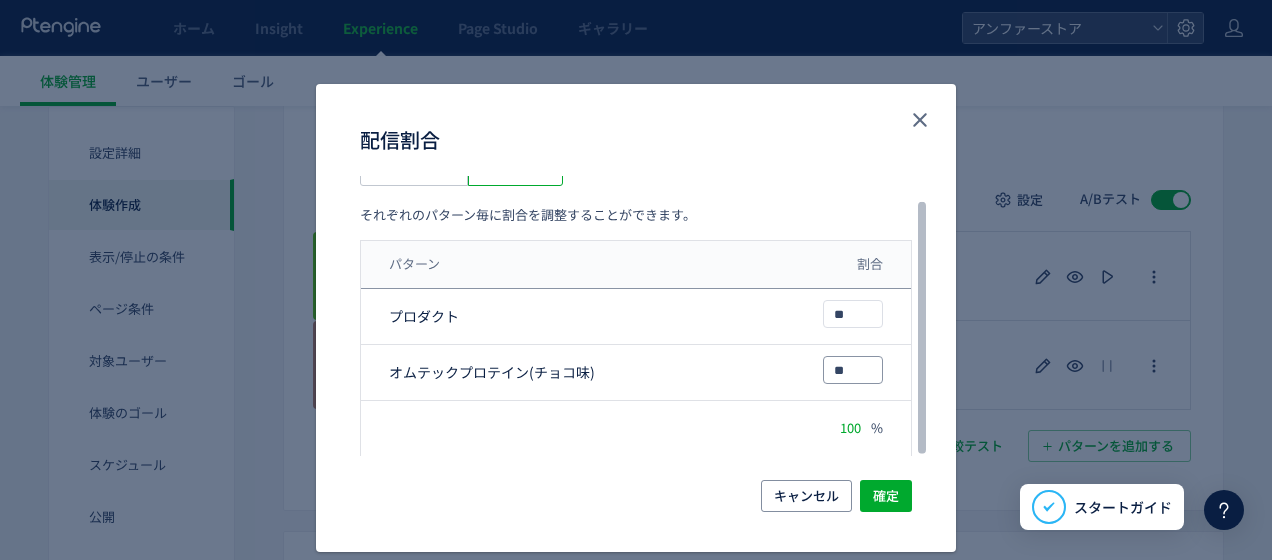 type on "**" 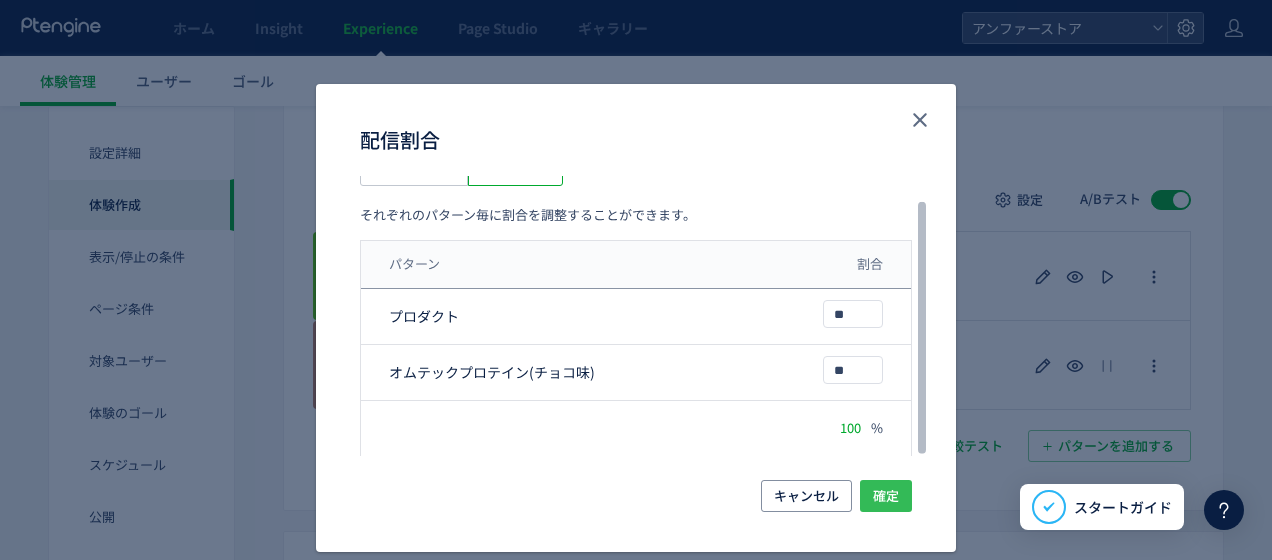 click on "確定" at bounding box center [886, 496] 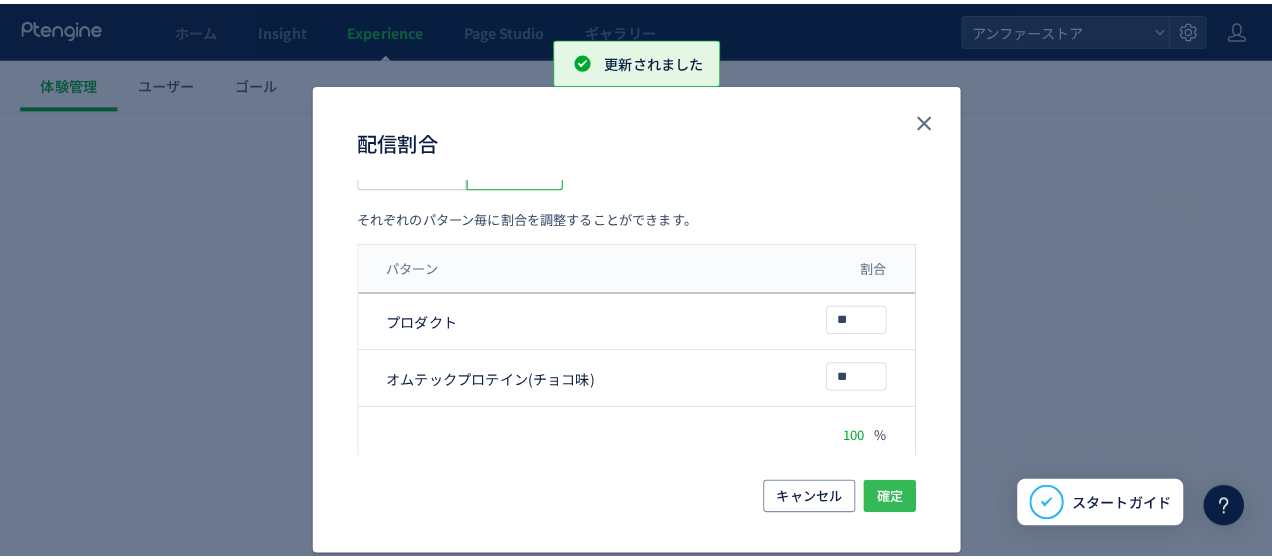 scroll, scrollTop: 520, scrollLeft: 0, axis: vertical 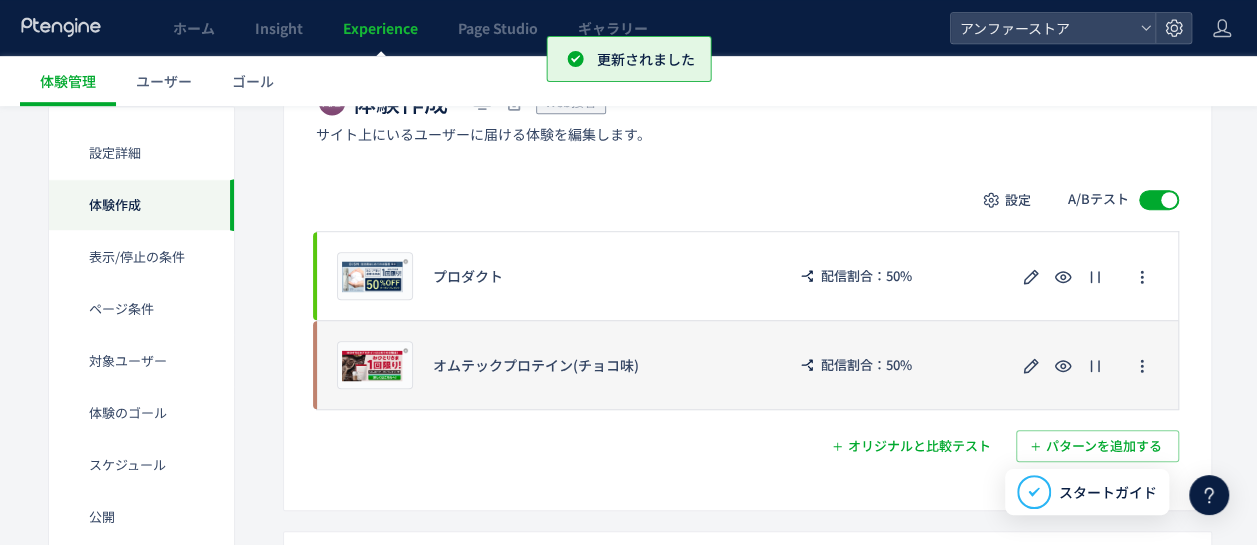 click on "オムテックプロテイン(チョコ味)" at bounding box center [598, 365] 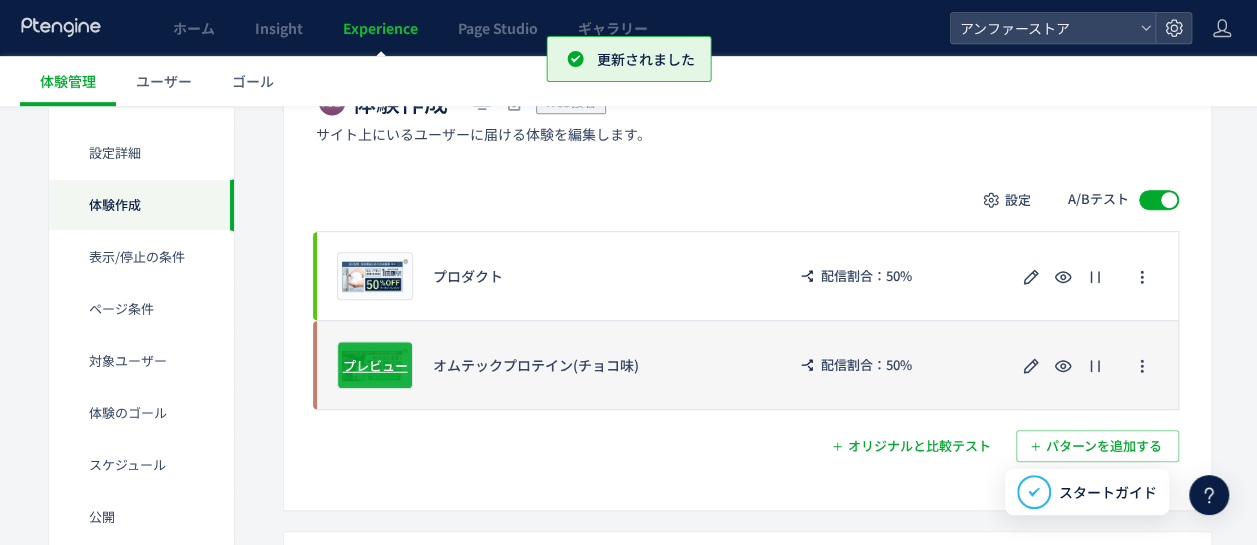 click on "プレビュー" at bounding box center [375, 364] 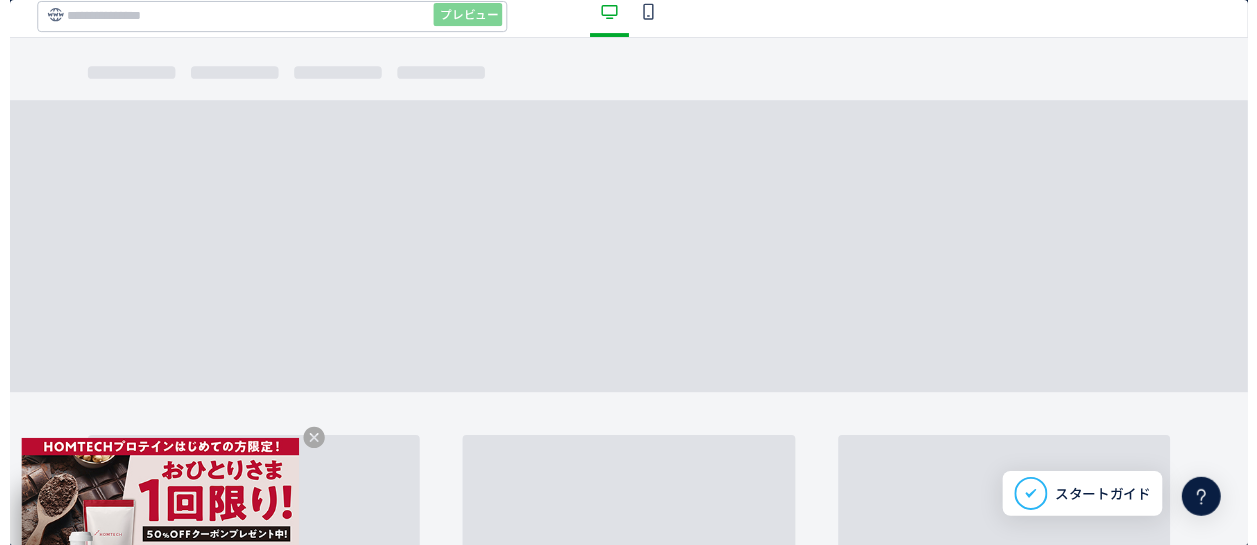 scroll, scrollTop: 0, scrollLeft: 0, axis: both 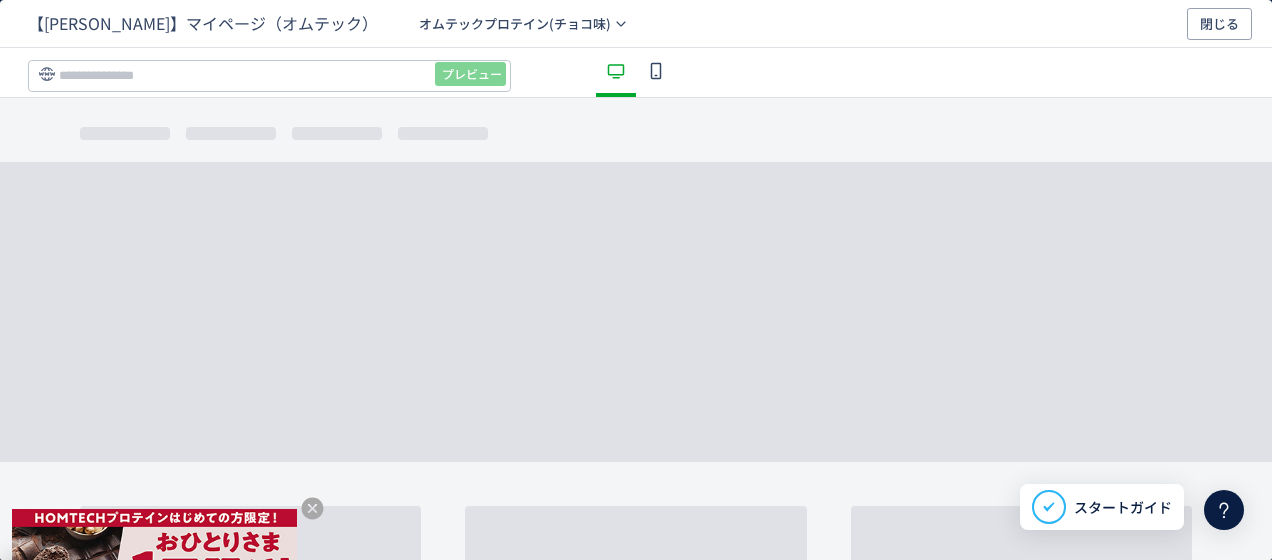 click on "【[PERSON_NAME]】マイページ（オムテック） オムテックプロテイン(チョコ味)" at bounding box center [607, 24] 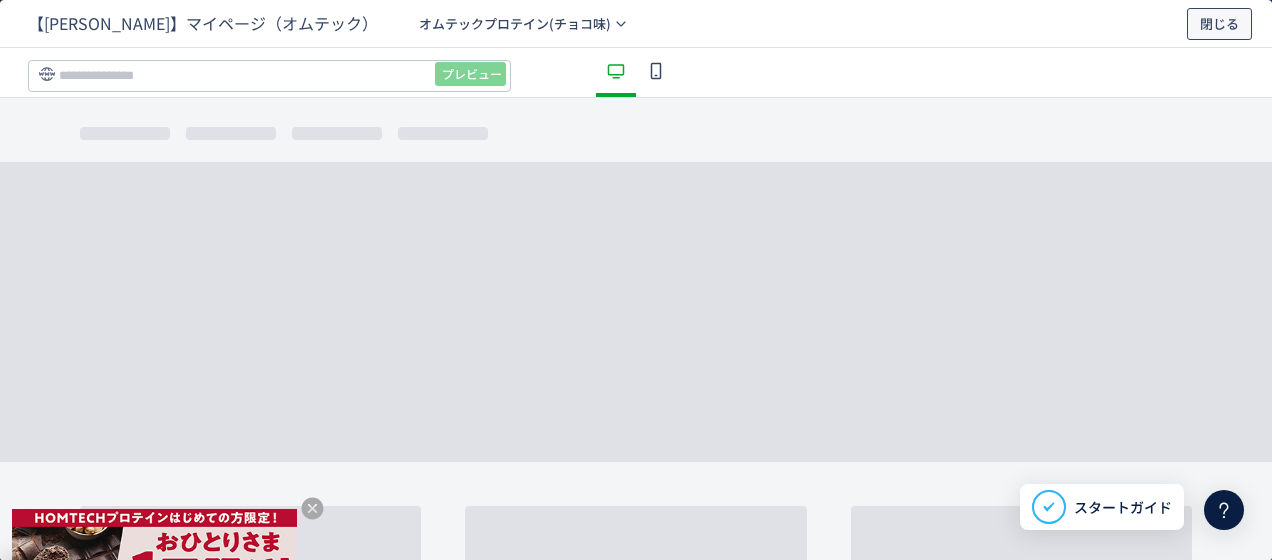 click on "閉じる" at bounding box center (1219, 24) 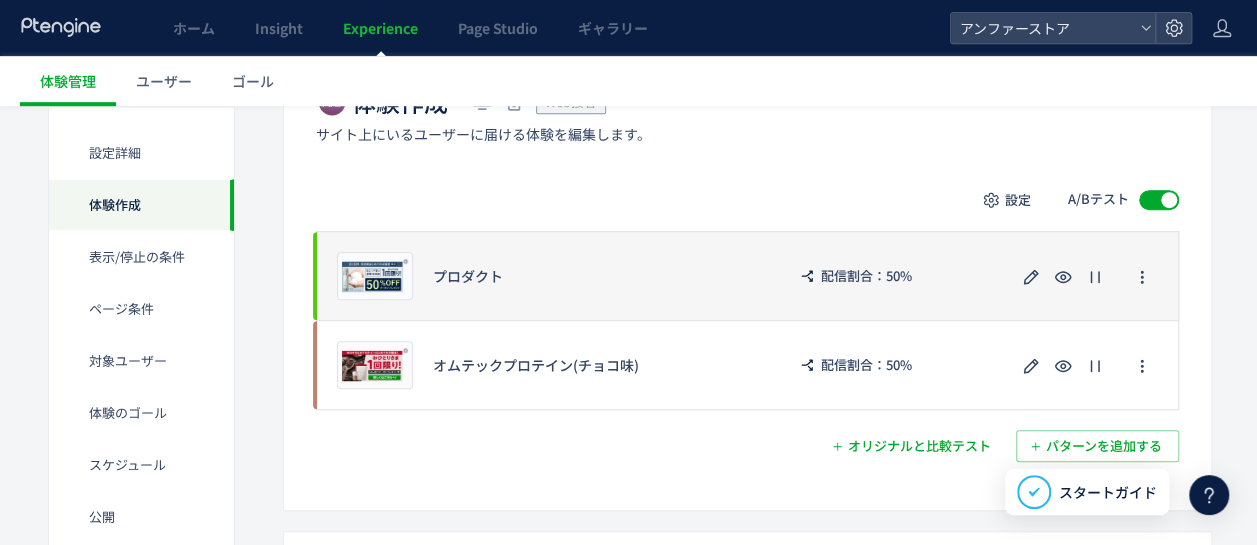 scroll, scrollTop: 620, scrollLeft: 0, axis: vertical 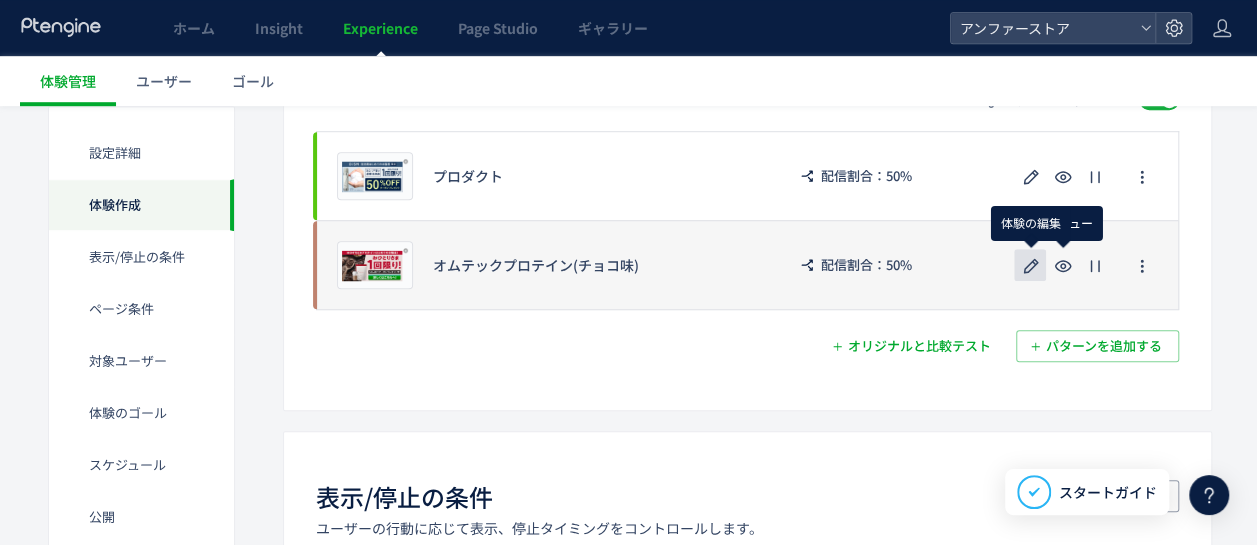 click 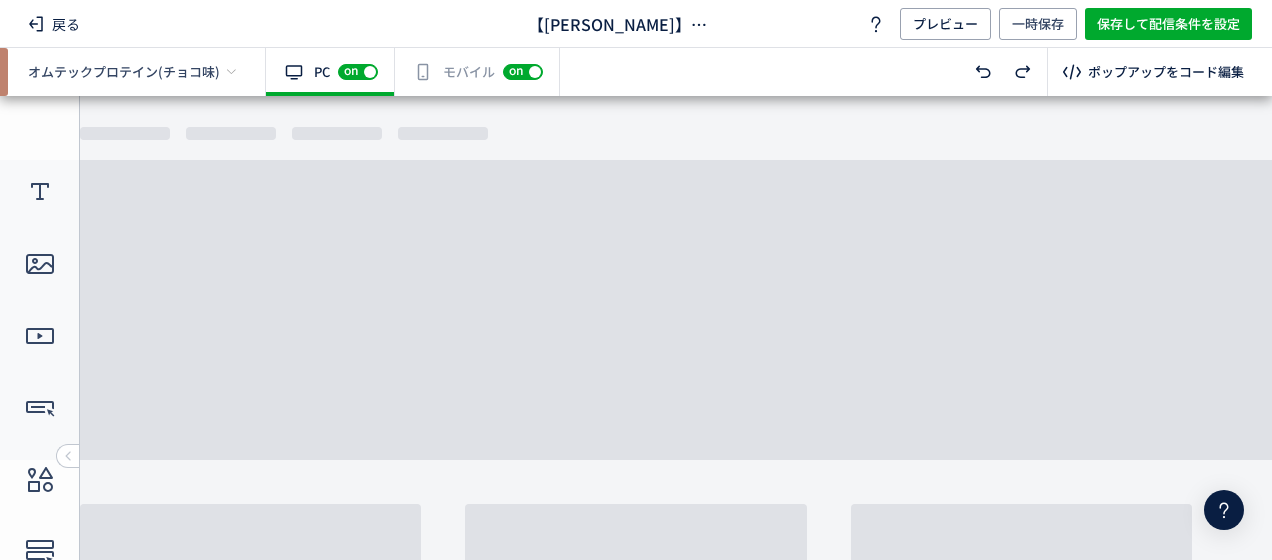 scroll, scrollTop: 0, scrollLeft: 0, axis: both 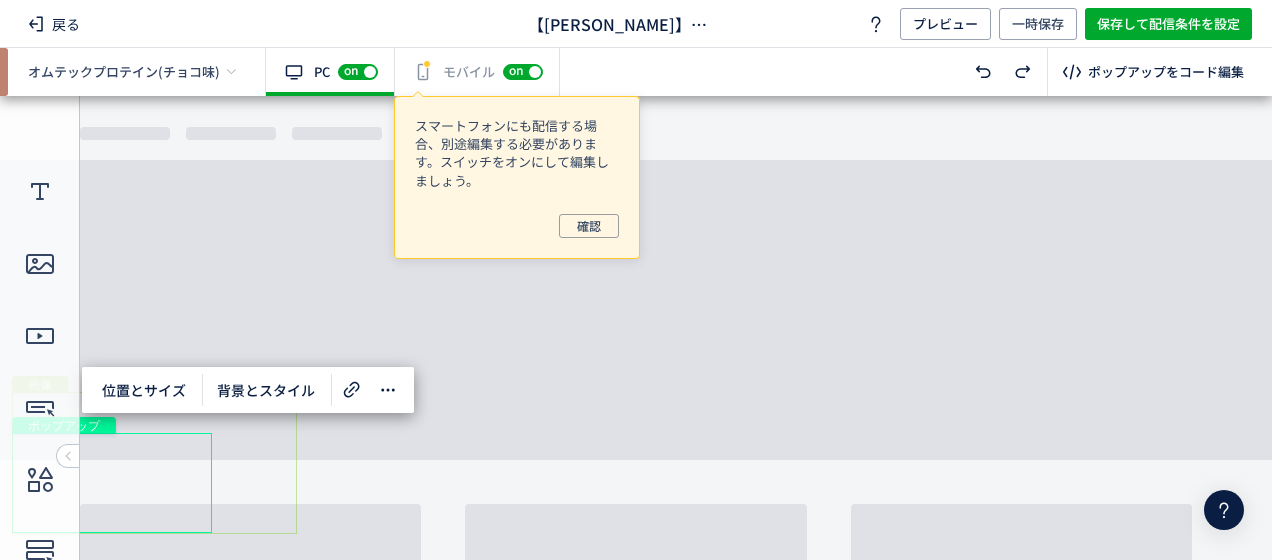 click on "画像" at bounding box center [154, 463] 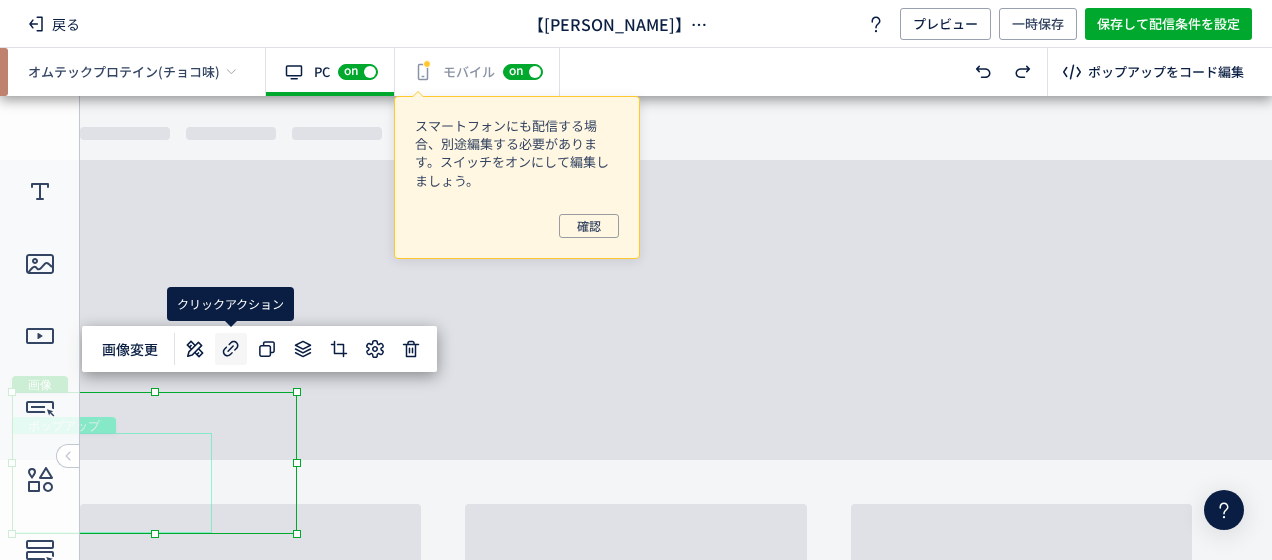 click 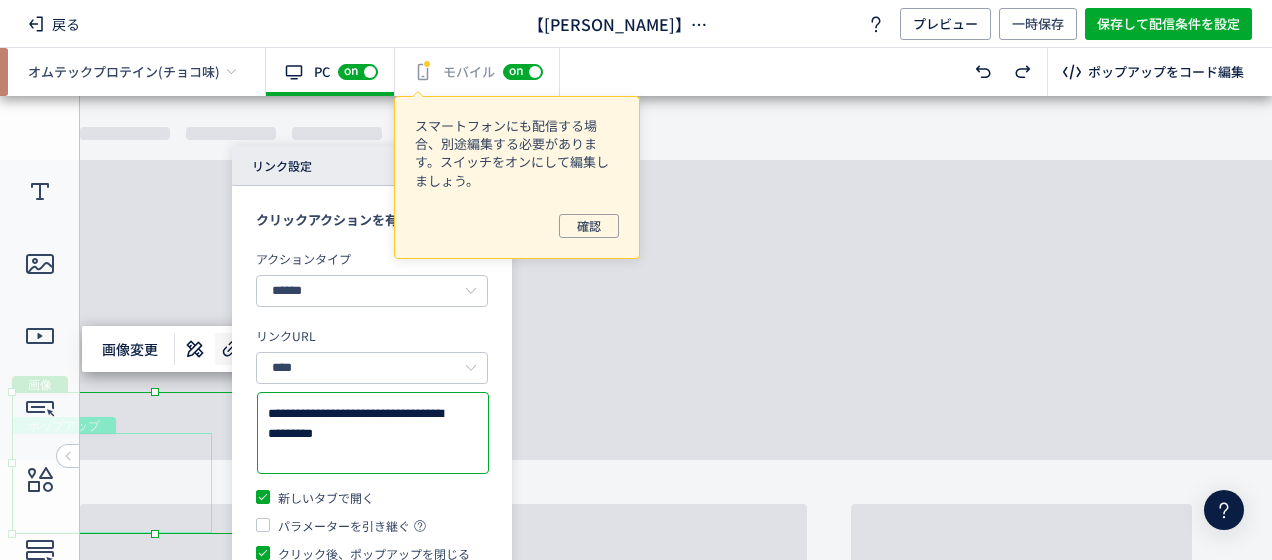 drag, startPoint x: 327, startPoint y: 454, endPoint x: 240, endPoint y: 413, distance: 96.17692 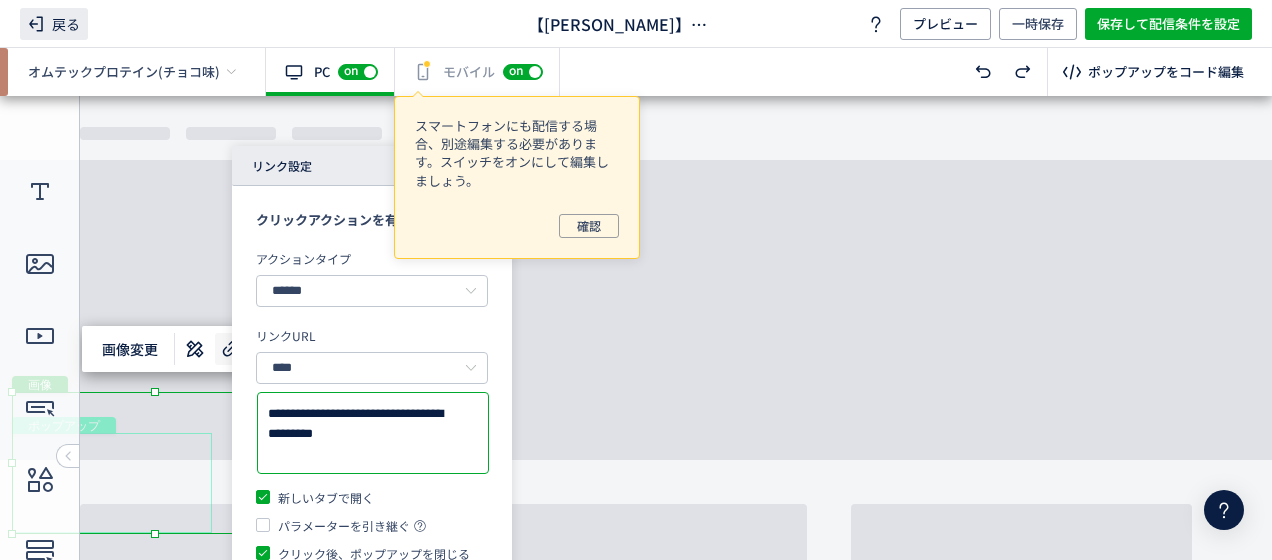 click 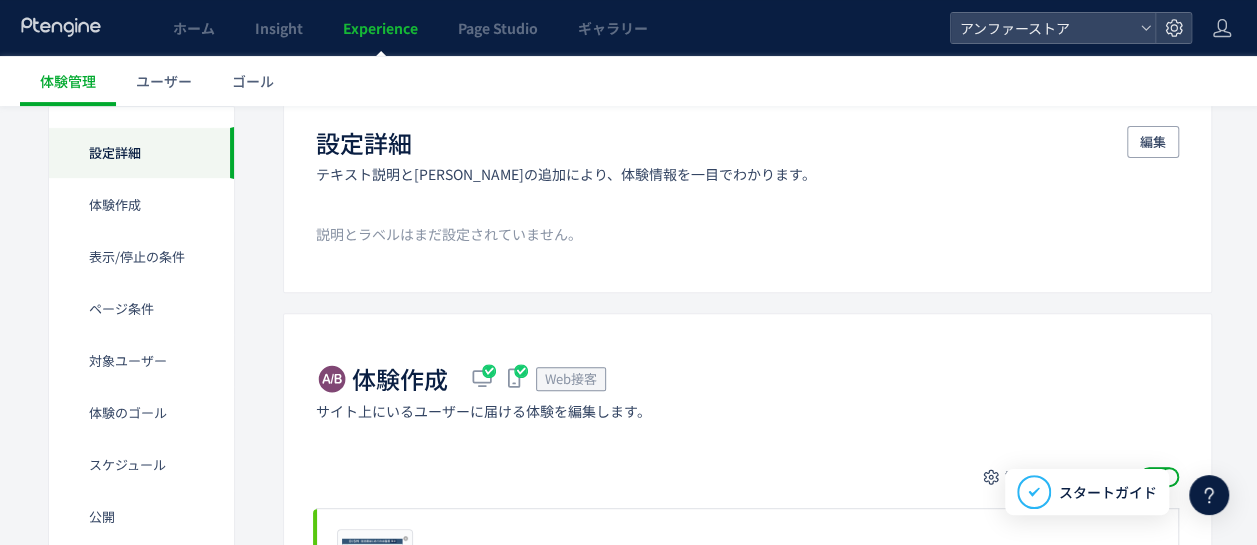 scroll, scrollTop: 0, scrollLeft: 0, axis: both 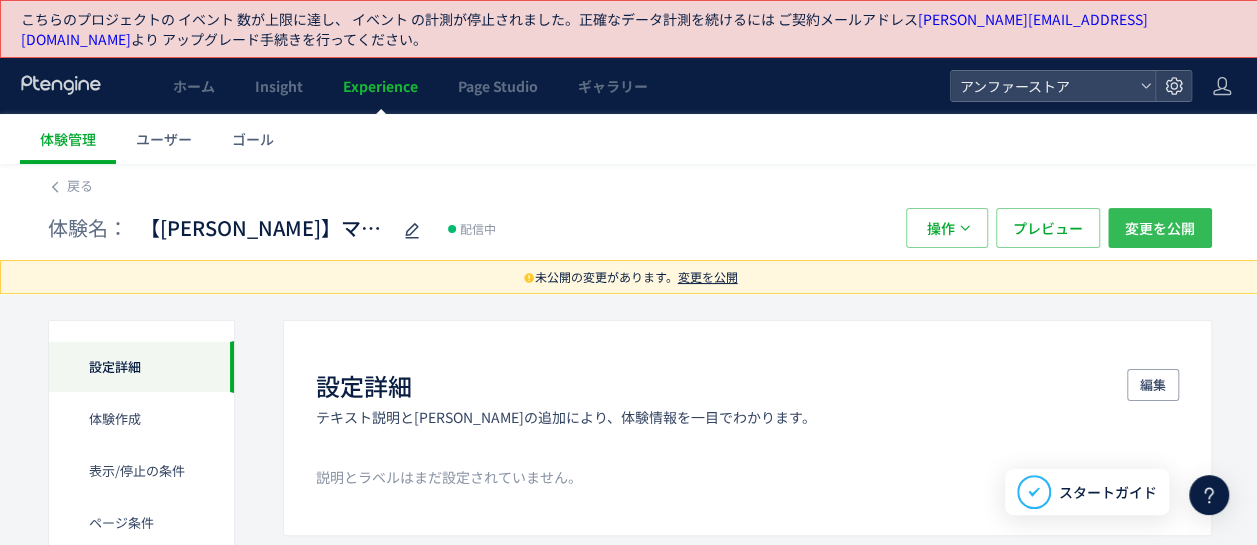 click on "変更を公開" at bounding box center (1160, 228) 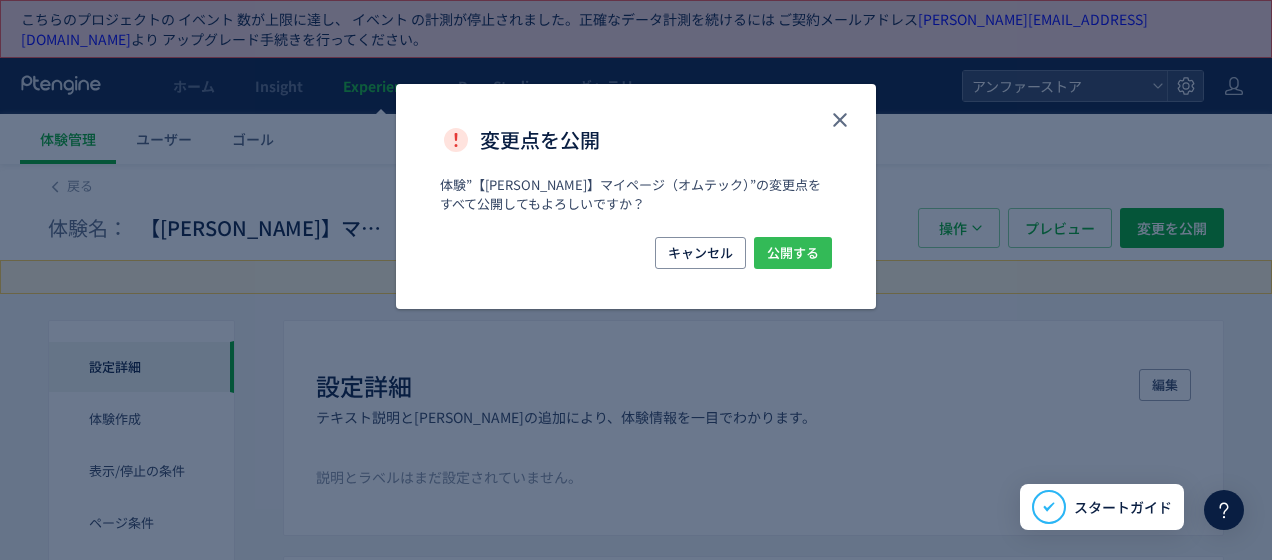 click on "公開する" at bounding box center (793, 253) 